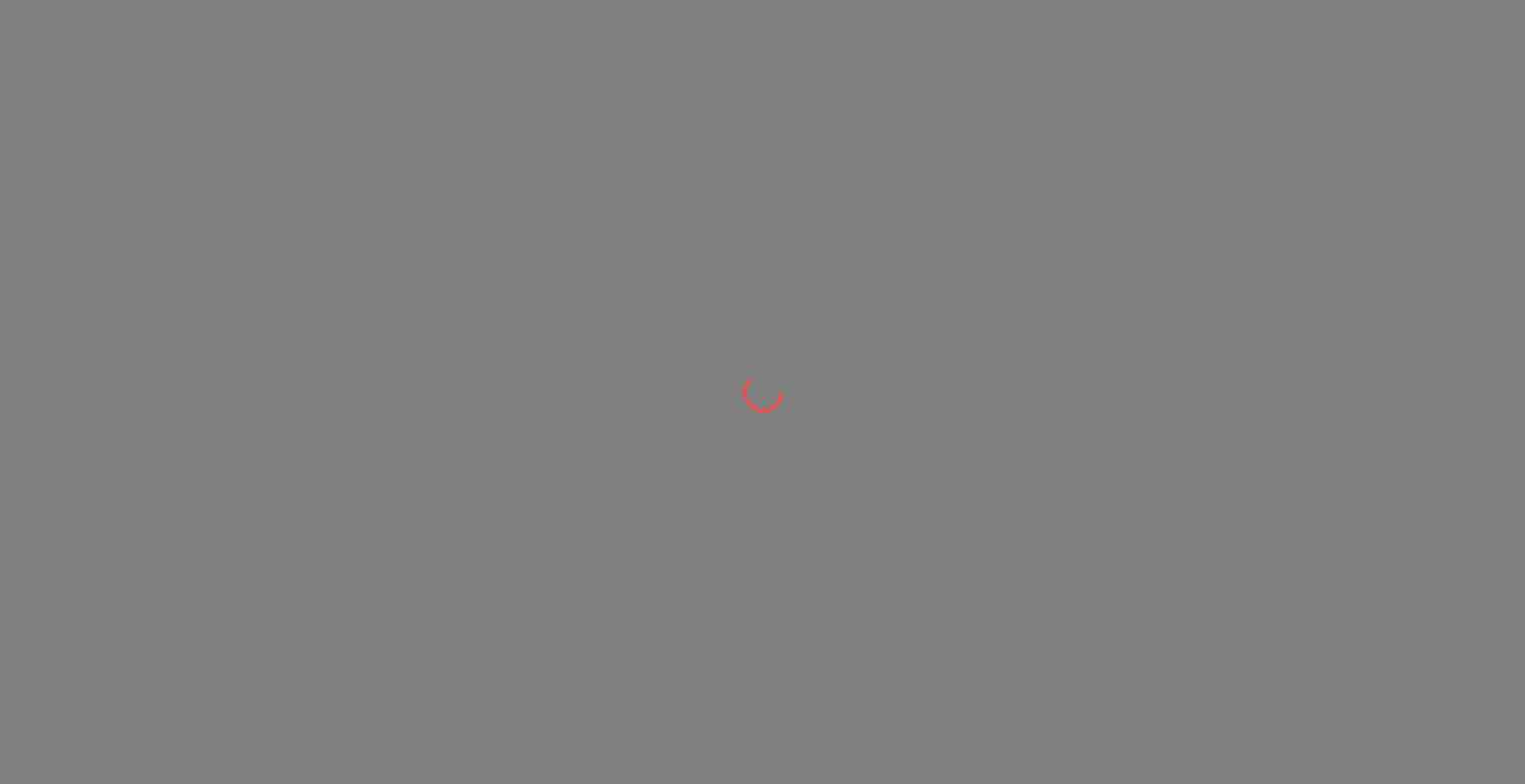 scroll, scrollTop: 0, scrollLeft: 0, axis: both 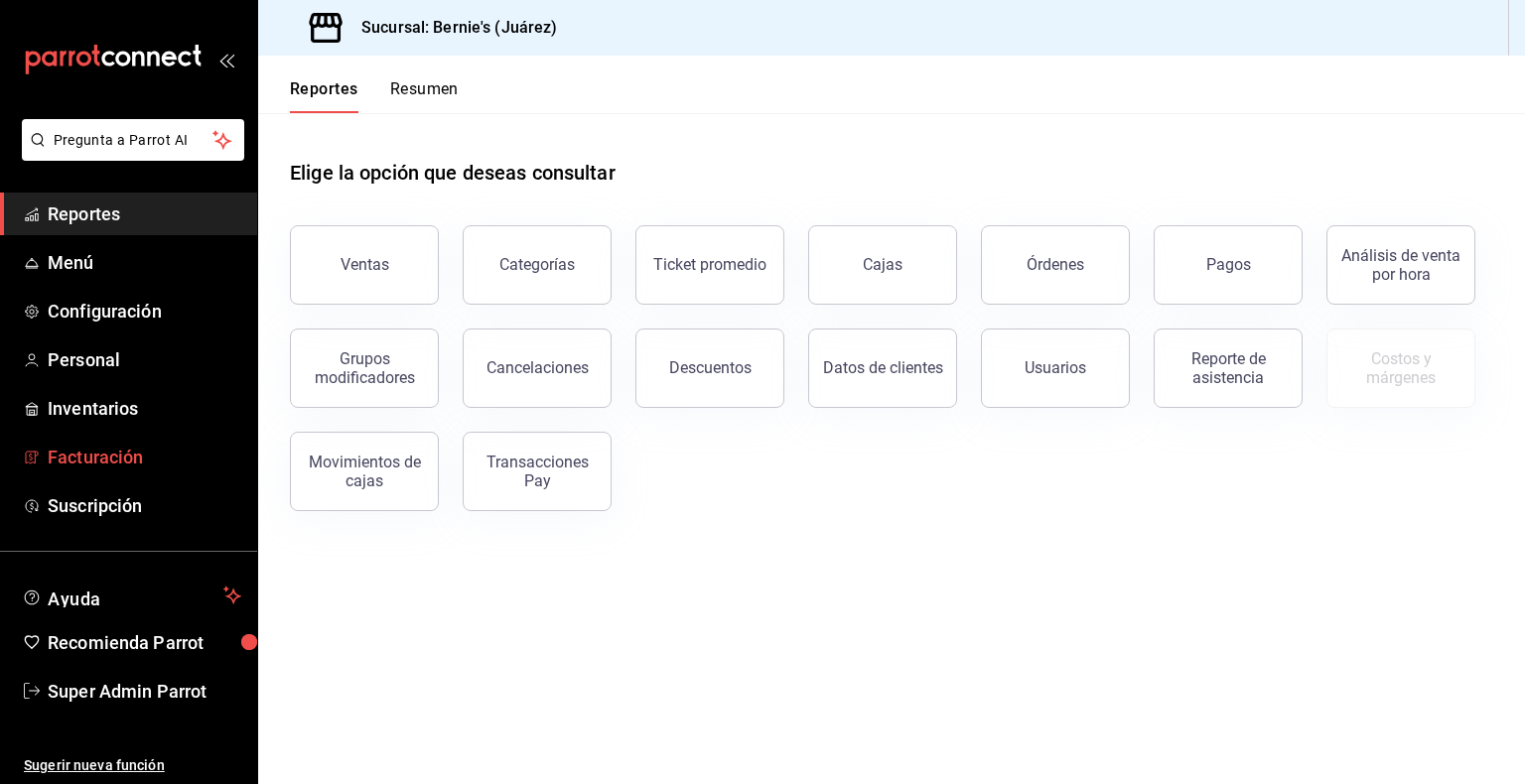 click on "Facturación" at bounding box center (144, 457) 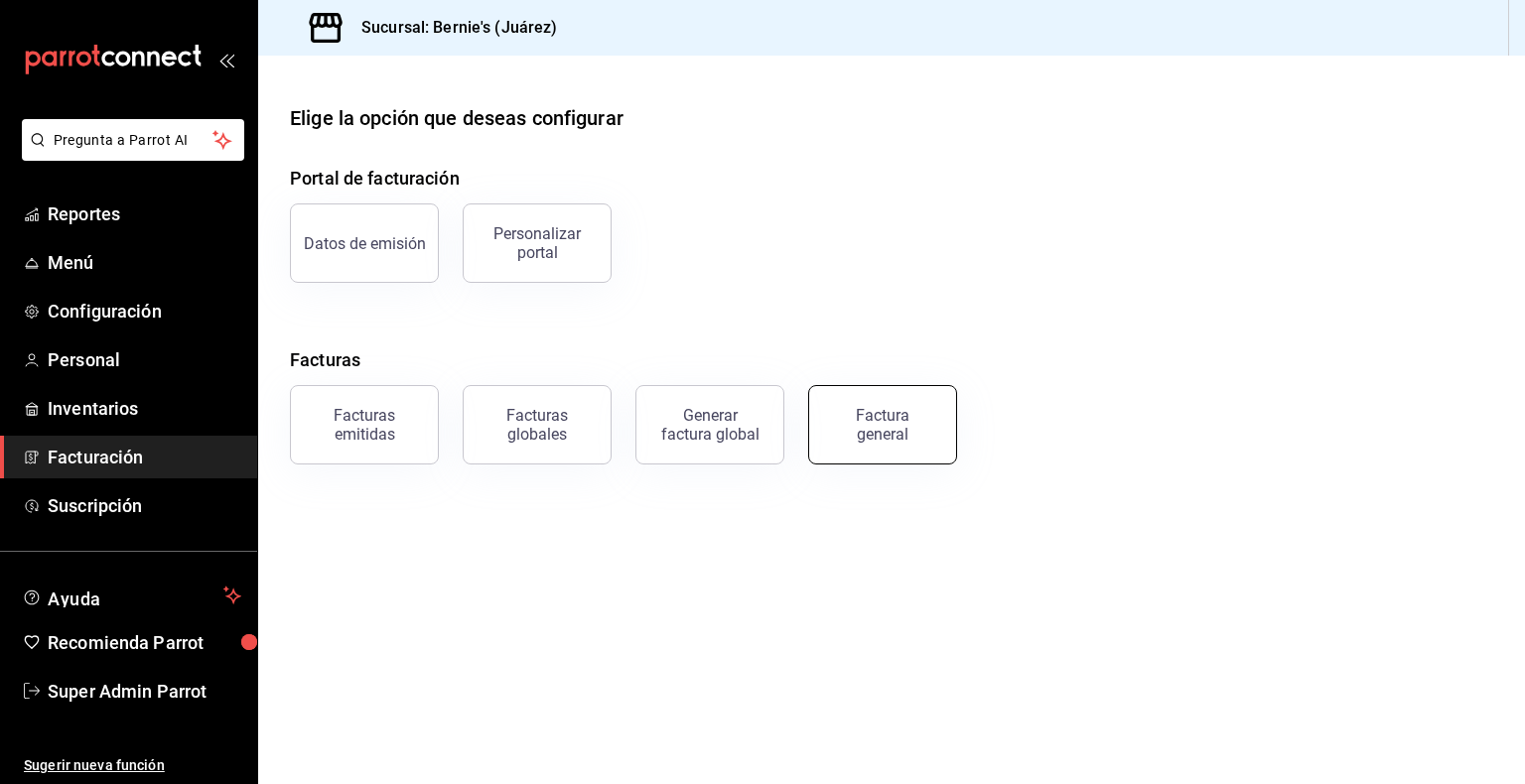 click on "Factura general" at bounding box center [883, 425] 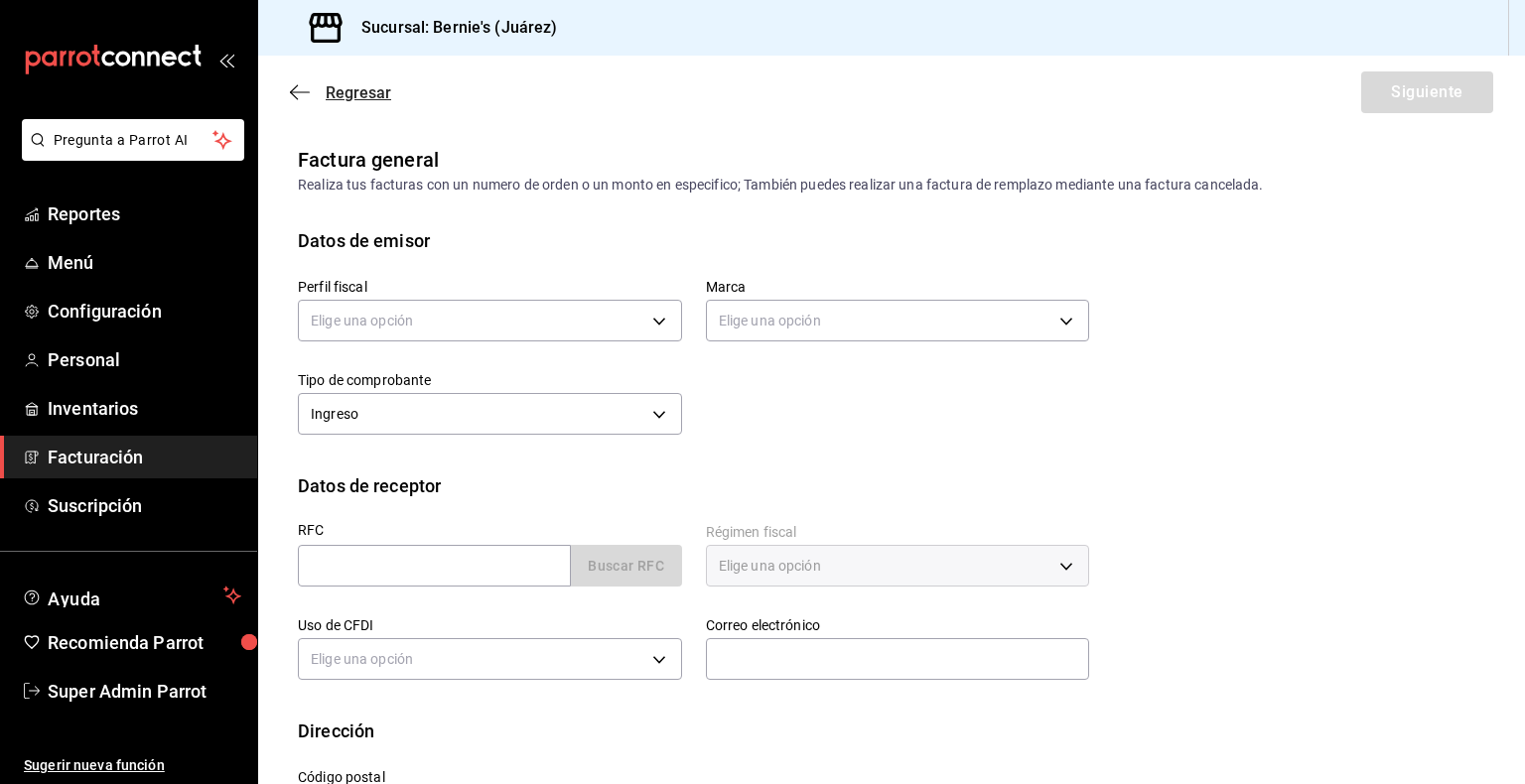 click on "Regresar" at bounding box center [341, 92] 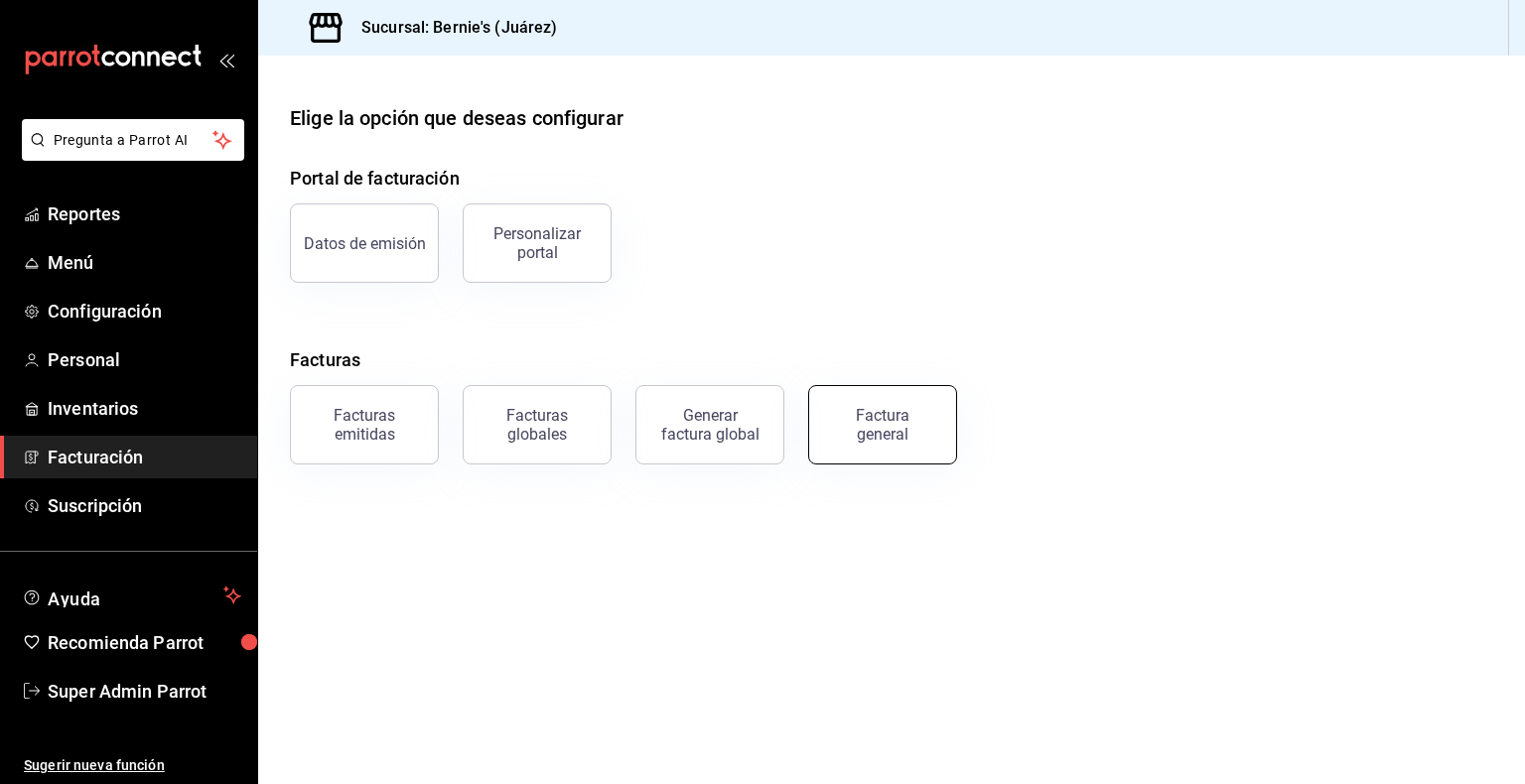 click on "Factura general" at bounding box center (883, 425) 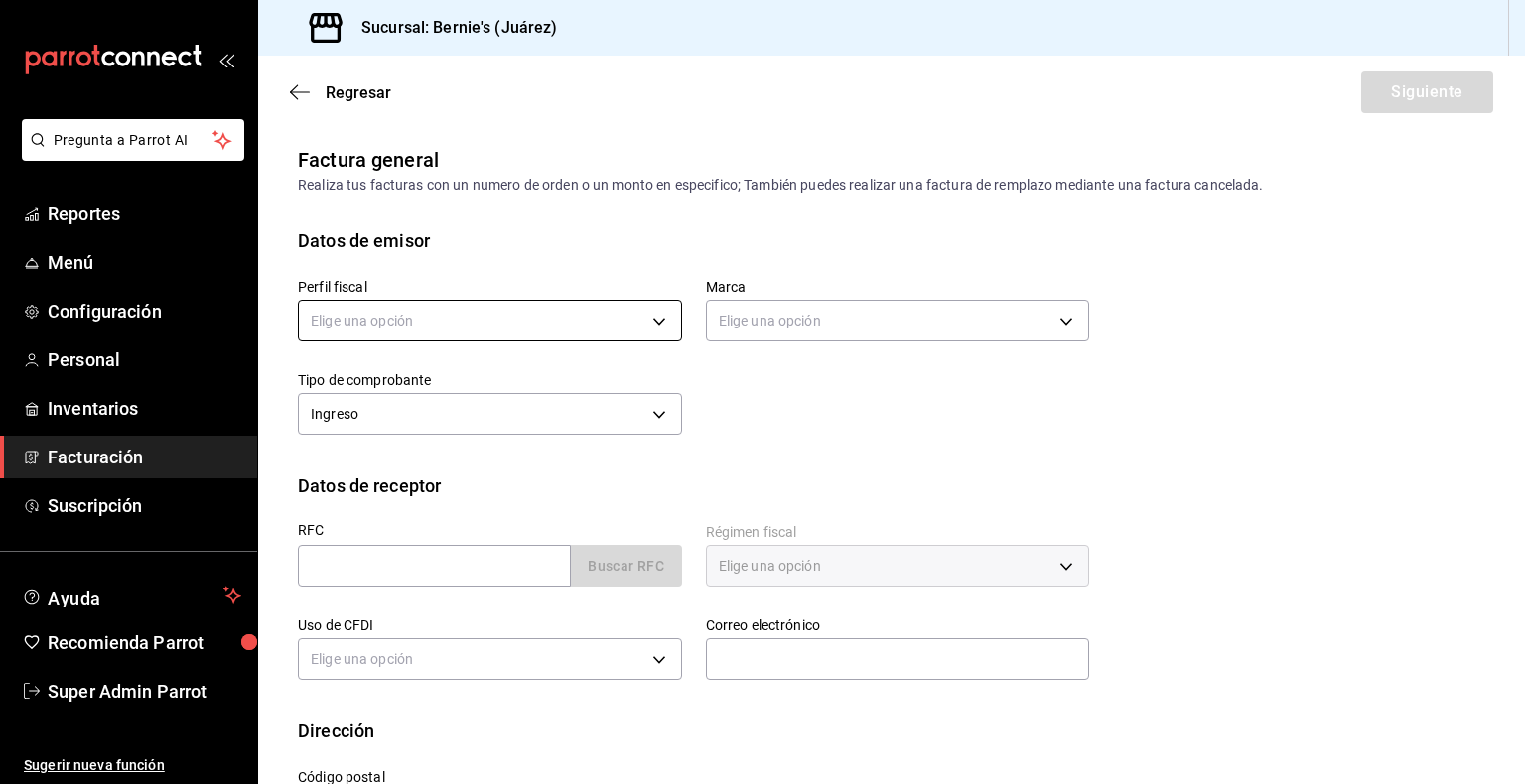 click on "Pregunta a Parrot AI Reportes   Menú   Configuración   Personal   Inventarios   Facturación   Suscripción   Ayuda Recomienda Parrot   Super Admin Parrot   Sugerir nueva función   Sucursal: Bernie's (Juárez) Regresar Siguiente Factura general Realiza tus facturas con un numero de orden o un monto en especifico; También puedes realizar una factura de remplazo mediante una factura cancelada. Datos de emisor Perfil fiscal Elige una opción Marca Elige una opción Tipo de comprobante Ingreso I Datos de receptor RFC Buscar RFC Régimen fiscal Elige una opción Uso de CFDI Elige una opción Correo electrónico Dirección Calle # exterior # interior [POSTAL_CODE] [STATE] ​ [CITY] ​ [COLONY] ​ GANA 1 MES GRATIS EN TU SUSCRIPCIÓN AQUÍ ¿Recuerdas cómo empezó tu restaurante?
Hoy puedes ayudar a un colega a tener el mismo cambio que tú viviste.
Recomienda Parrot directamente desde tu Portal Administrador.
Es fácil y rápido.
🎁 Por cada restaurante que se una, ganas 1 mes gratis. Reportes" at bounding box center (762, 392) 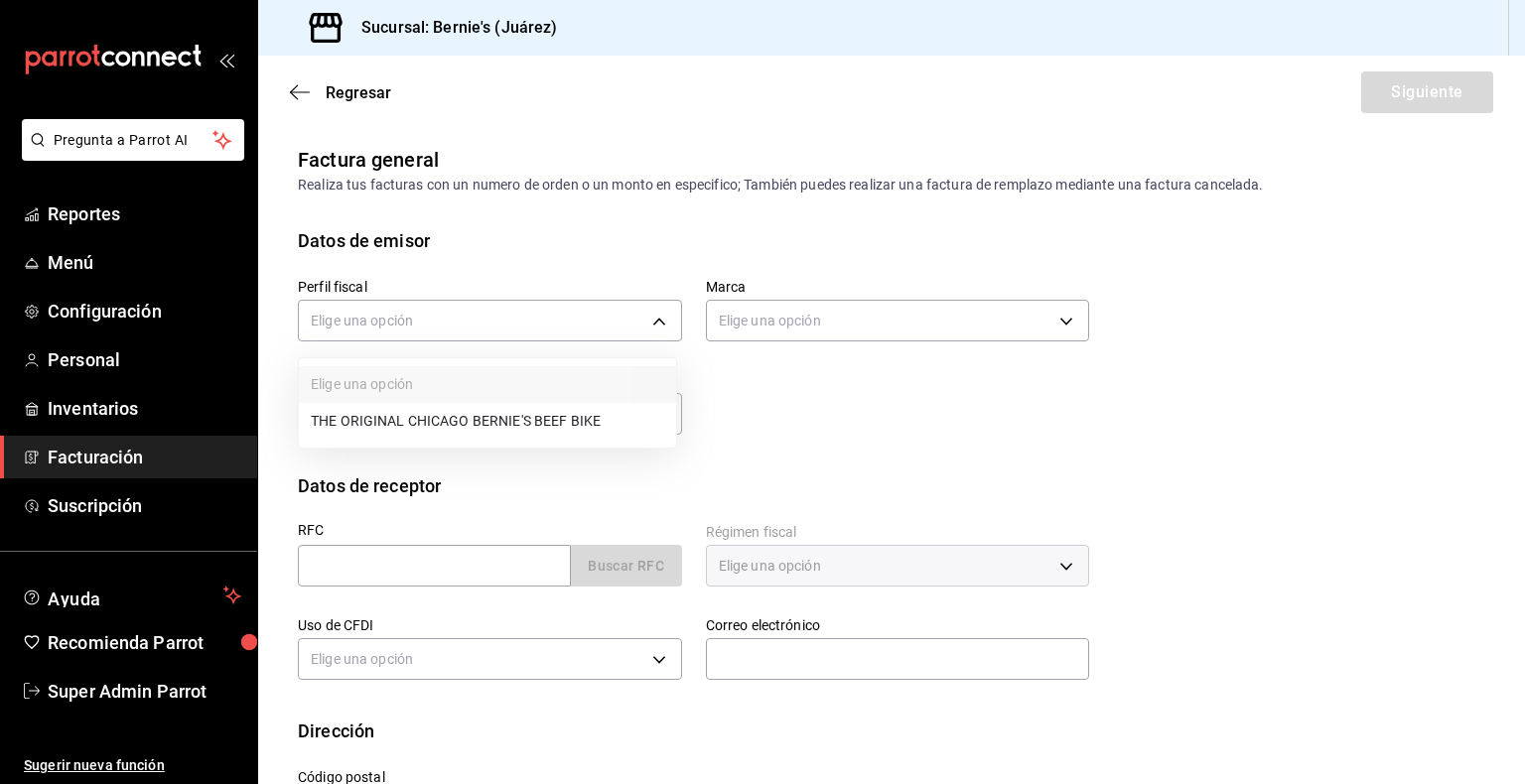 click on "THE ORIGINAL CHICAGO BERNIE'S BEEF BIKE" at bounding box center (487, 421) 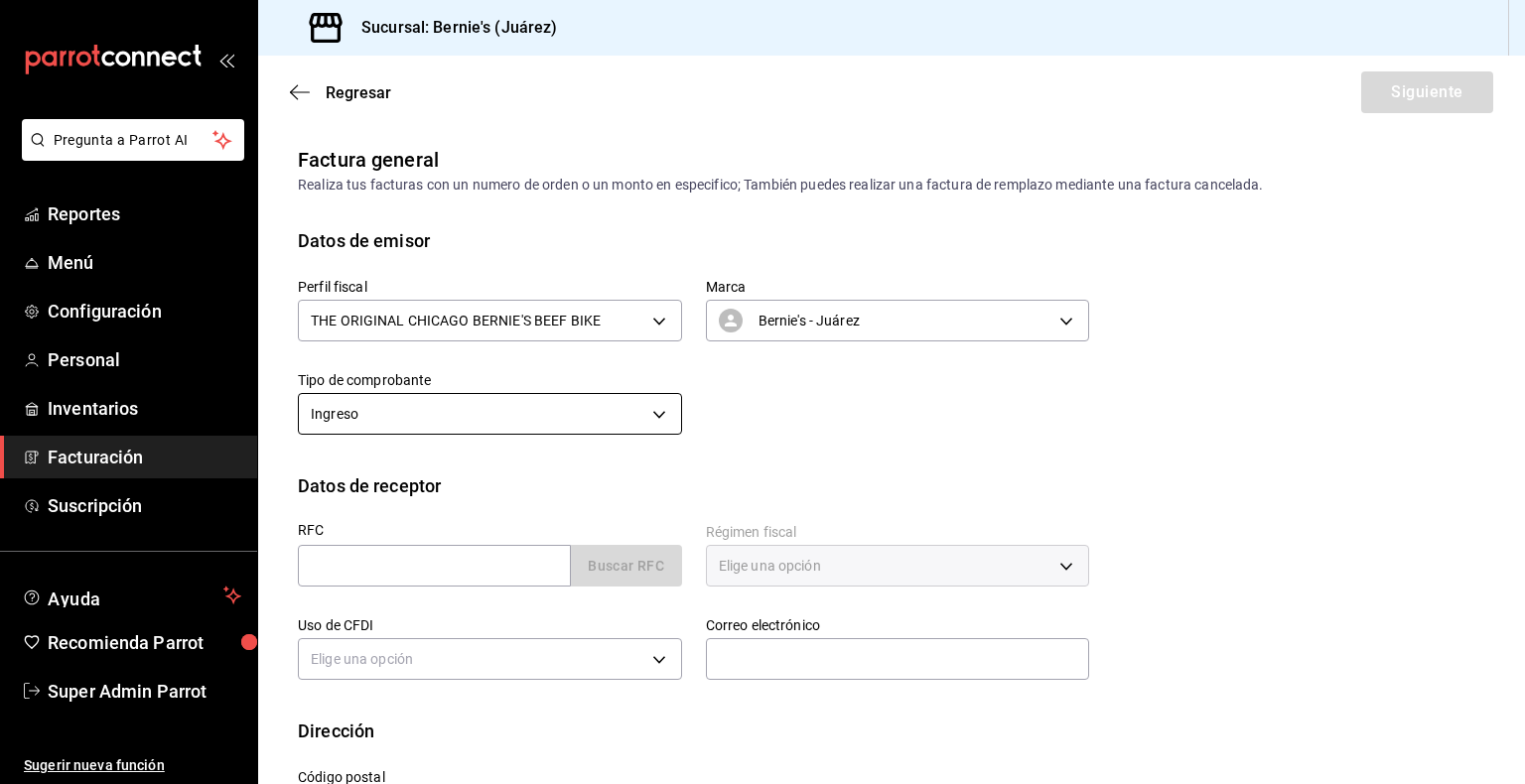 click on "Pregunta a Parrot AI Reportes   Menú   Configuración   Personal   Inventarios   Facturación   Suscripción   Ayuda Recomienda Parrot   Super Admin Parrot   Sugerir nueva función   Sucursal: Bernie's (Juárez) Regresar Siguiente Factura general Realiza tus facturas con un numero de orden o un monto en especifico; También puedes realizar una factura de remplazo mediante una factura cancelada. Datos de emisor Perfil fiscal THE ORIGINAL CHICAGO BERNIE'S BEEF BIKE bb5c8fe2-eb30-4257-923e-73a41f5d7c09 Marca Bernie's - Juárez 74fe4a7b-5a09-4bff-a4b5-948db05375b9 Tipo de comprobante Ingreso I Datos de receptor RFC SSE180726756 Buscar RFC Régimen fiscal Elige una opción Uso de CFDI Elige una opción Correo electrónico Dirección Calle # exterior # interior [POSTAL_CODE] [STATE] ​ [CITY] ​ [COLONY] ​ GANA 1 MES GRATIS EN TU SUSCRIPCIÓN AQUÍ Pregunta a Parrot AI Reportes   Menú   Configuración   Personal   Inventarios   Facturación   Suscripción   Ayuda Recomienda Parrot   Super Admin Parrot     [PHONE]" at bounding box center (762, 392) 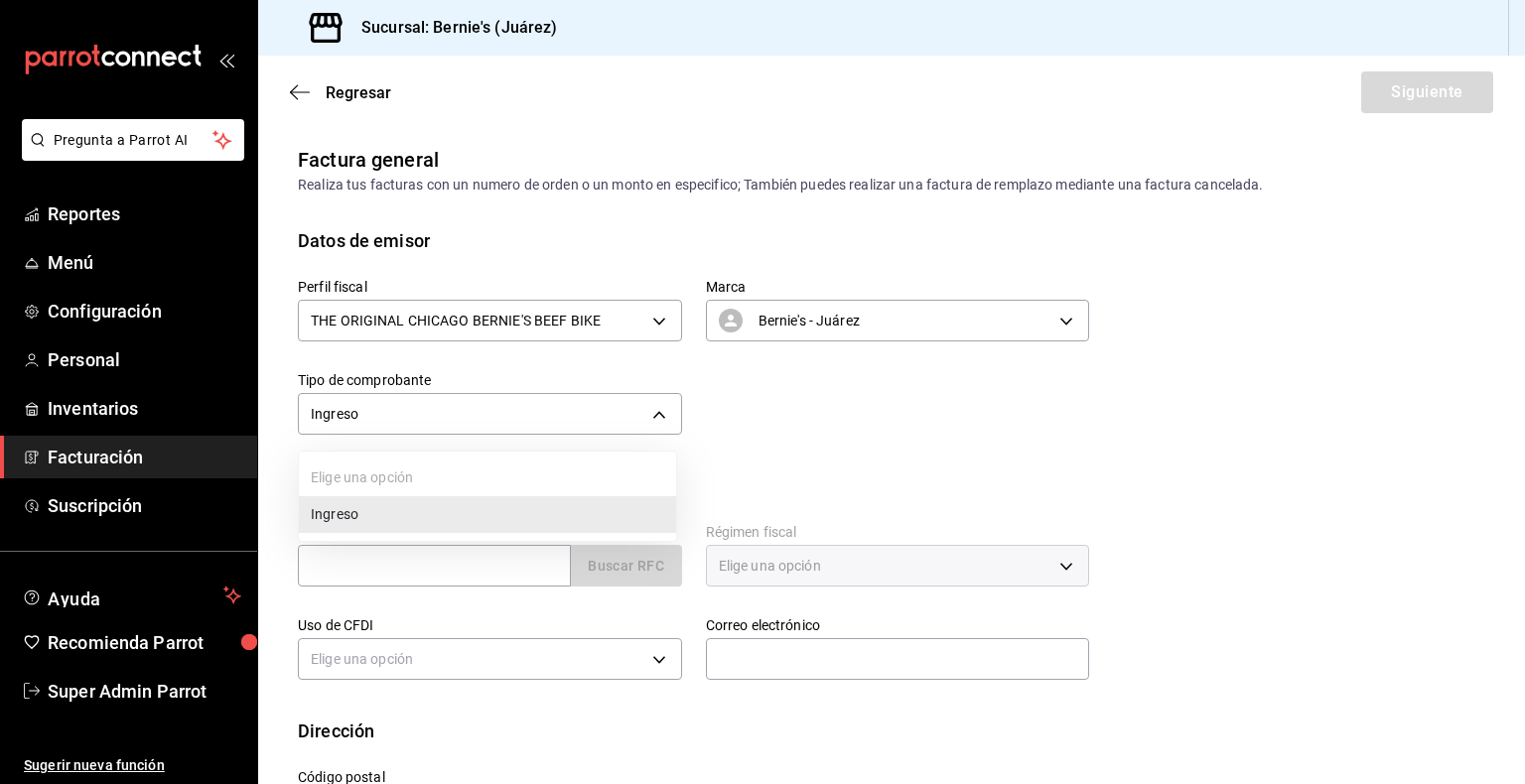 click at bounding box center (762, 392) 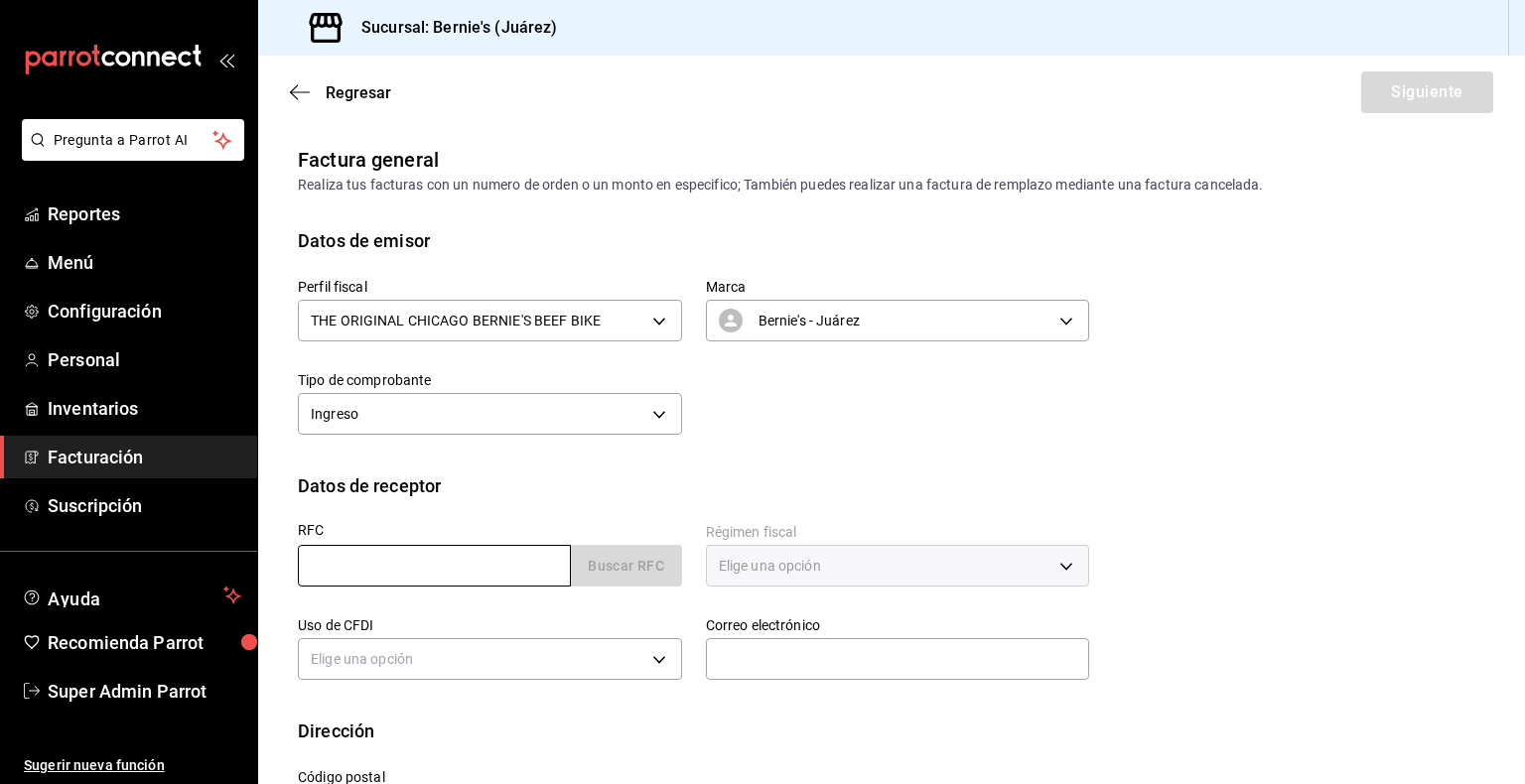 click at bounding box center (434, 566) 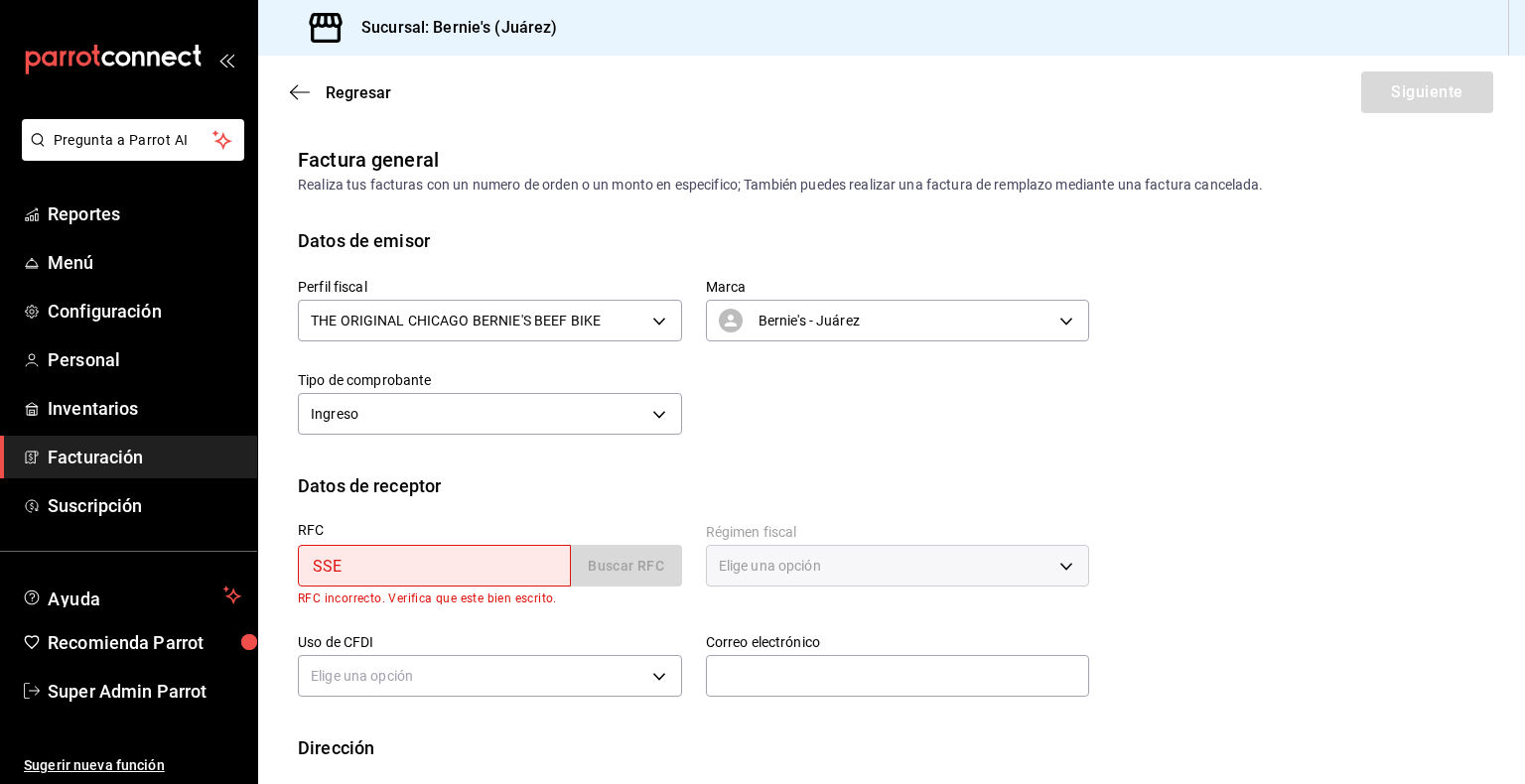 type on "SSE180726756" 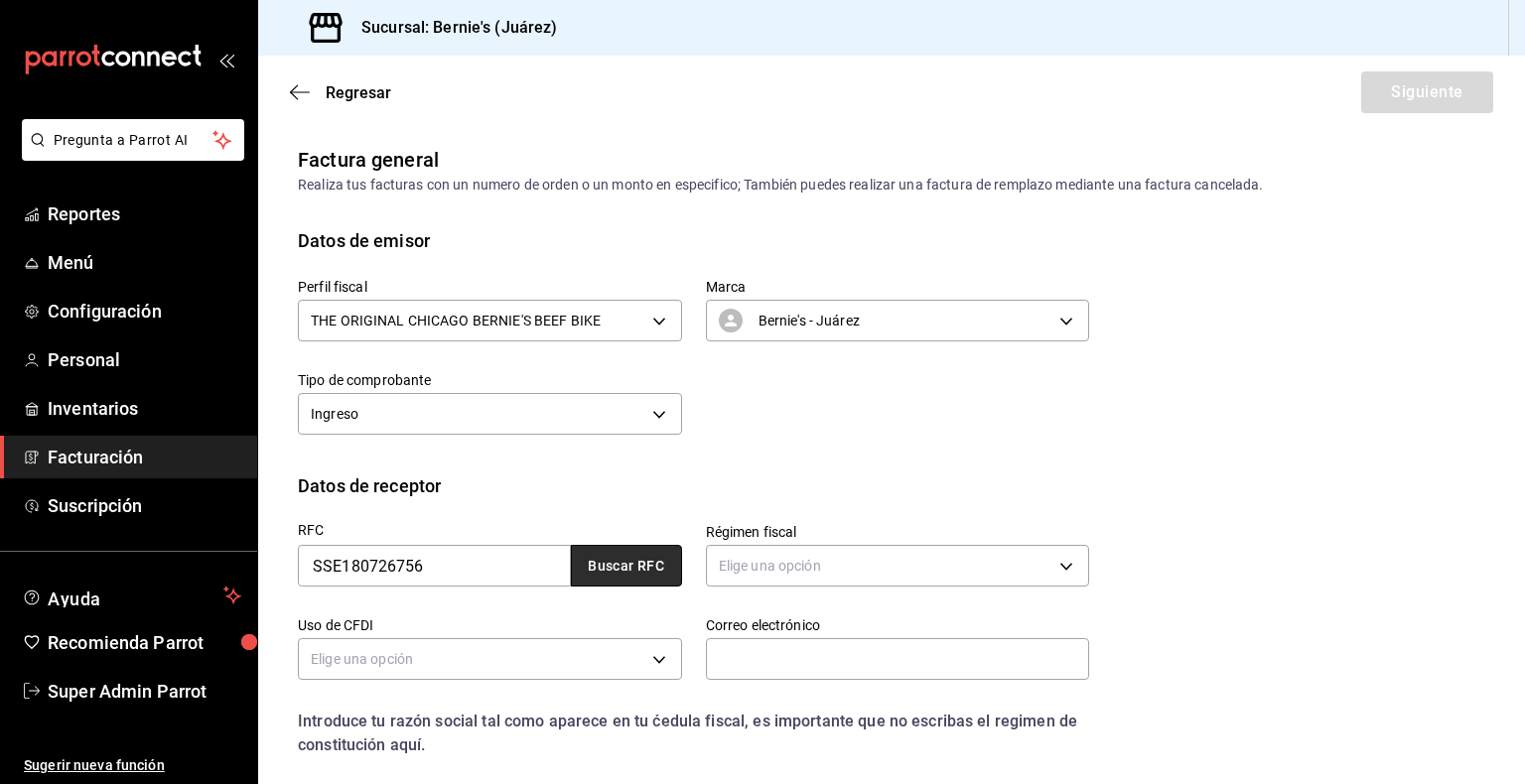 click on "Buscar RFC" at bounding box center (626, 566) 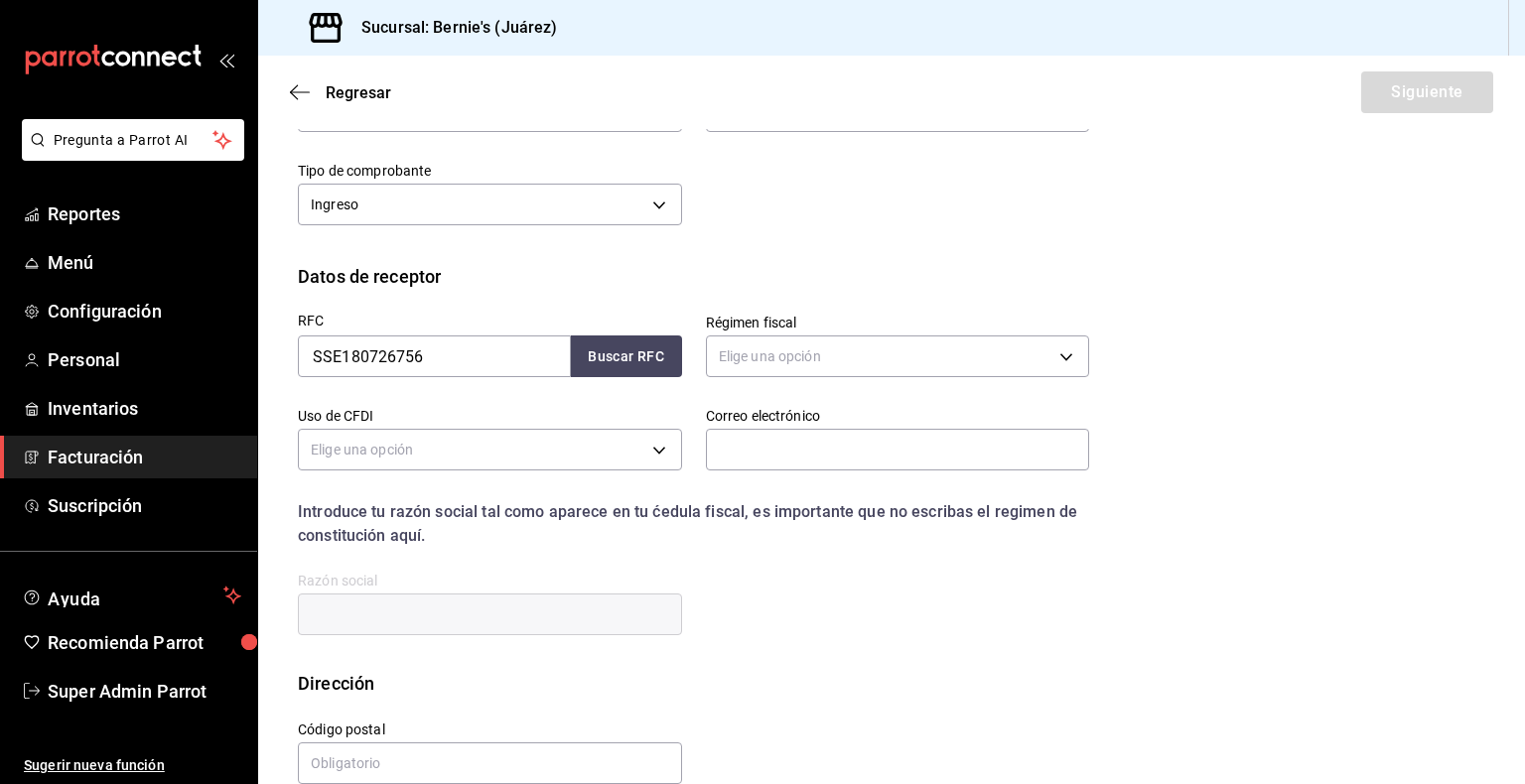 scroll, scrollTop: 210, scrollLeft: 0, axis: vertical 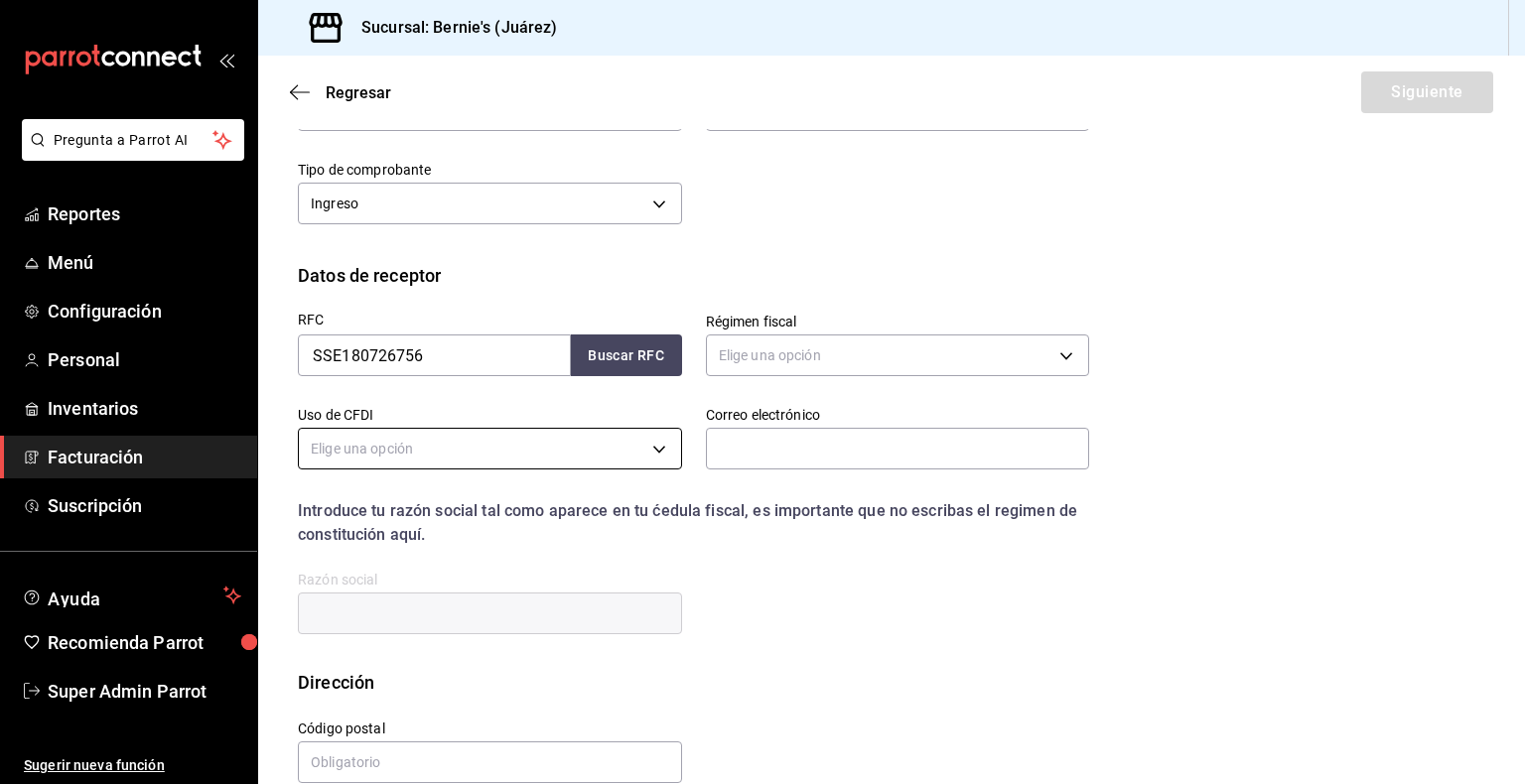 click on "Pregunta a Parrot AI Reportes   Menú   Configuración   Personal   Inventarios   Facturación   Suscripción   Ayuda Recomienda Parrot   Super Admin Parrot   Sugerir nueva función   Sucursal: Bernie's (Juárez) Regresar Siguiente Factura general Realiza tus facturas con un numero de orden o un monto en especifico; También puedes realizar una factura de remplazo mediante una factura cancelada. Datos de emisor Perfil fiscal THE ORIGINAL CHICAGO BERNIE'S BEEF BIKE bb5c8fe2-eb30-4257-923e-73a41f5d7c09 Marca Bernie's - Juárez 74fe4a7b-5a09-4bff-a4b5-948db05375b9 Tipo de comprobante Ingreso I Datos de receptor RFC SSE180726756 Buscar RFC Régimen fiscal Elige una opción Uso de CFDI Elige una opción Correo electrónico Introduce tu razón social tal como aparece en tu ćedula fiscal, es importante que no escribas el regimen de constitución aquí. company Razón social Dirección Calle # exterior # interior [POSTAL_CODE] [STATE] ​ [CITY] ​ [COLONY] ​ GANA 1 MES GRATIS EN TU SUSCRIPCIÓN AQUÍ Reportes" at bounding box center (762, 392) 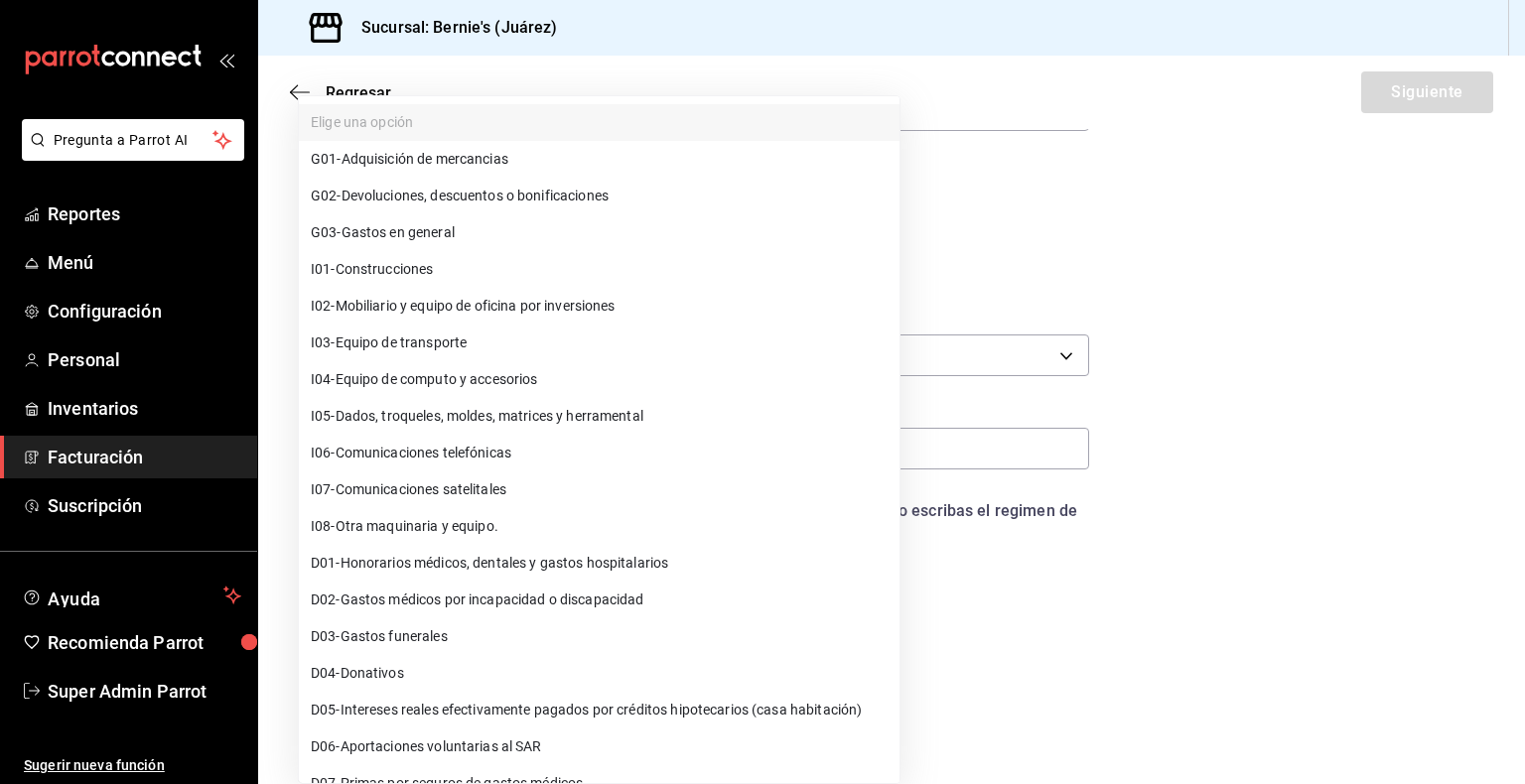 click on "G03  -  Gastos en general" at bounding box center [409, 159] 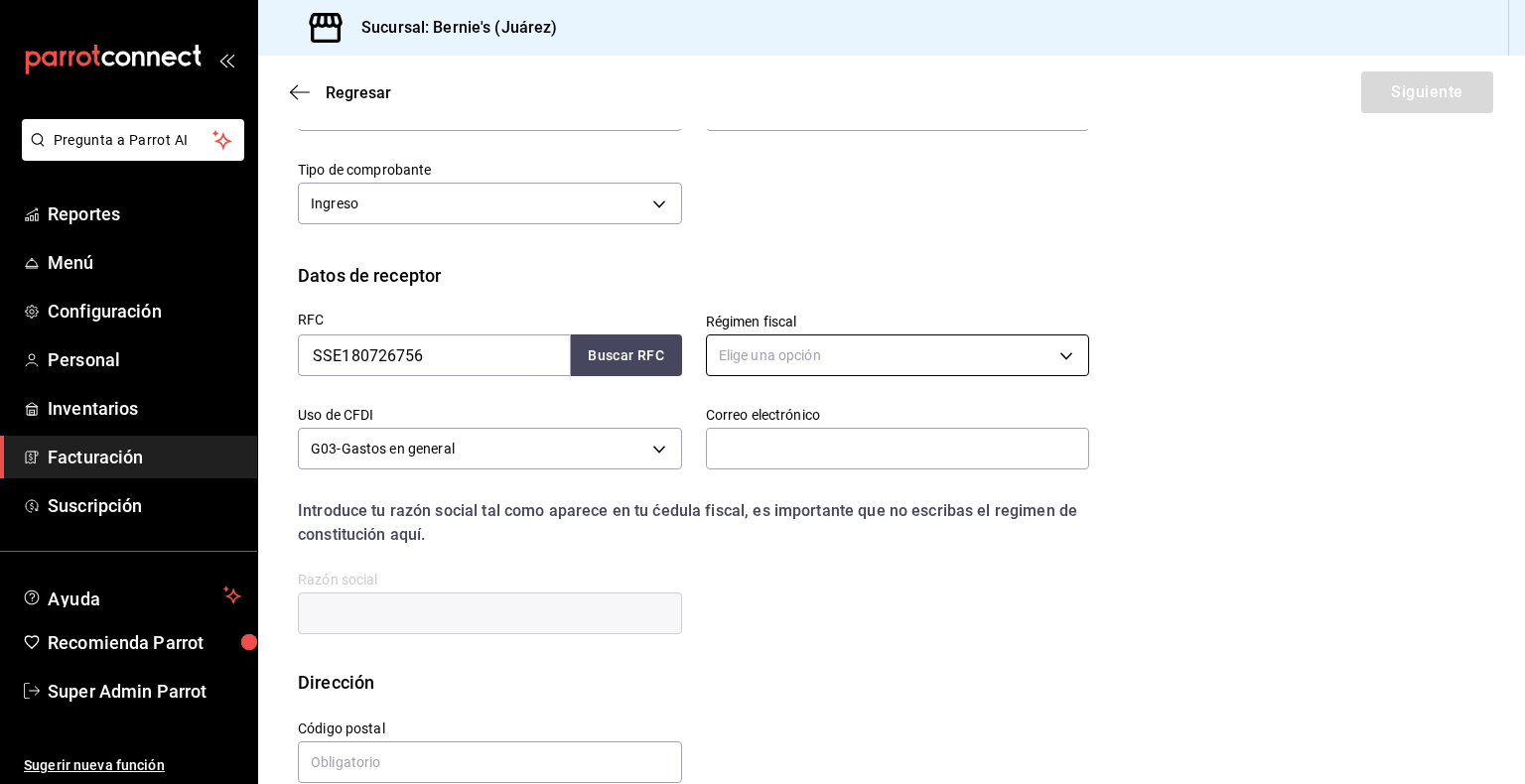 click on "Pregunta a Parrot AI Reportes   Menú   Configuración   Personal   Inventarios   Facturación   Suscripción   Ayuda Recomienda Parrot   Super Admin Parrot   Sugerir nueva función   Sucursal: Bernie's (Juárez) Regresar Siguiente Factura general Realiza tus facturas con un numero de orden o un monto en especifico; También puedes realizar una factura de remplazo mediante una factura cancelada. Datos de emisor Perfil fiscal THE ORIGINAL CHICAGO BERNIE'S BEEF BIKE bb5c8fe2-eb30-4257-923e-73a41f5d7c09 Marca Bernie's - Juárez 74fe4a7b-5a09-4bff-a4b5-948db05375b9 Tipo de comprobante Ingreso I Datos de receptor RFC SSE180726756 Buscar RFC Régimen fiscal Elige una opción Uso de CFDI G03  -  Gastos en general G03 Correo electrónico Introduce tu razón social tal como aparece en tu ćedula fiscal, es importante que no escribas el regimen de constitución aquí. company Razón social Dirección Calle # exterior # interior [POSTAL_CODE] [STATE] ​ [CITY] ​ [COLONY] ​ Pregunta a Parrot AI Reportes   Menú" at bounding box center (762, 392) 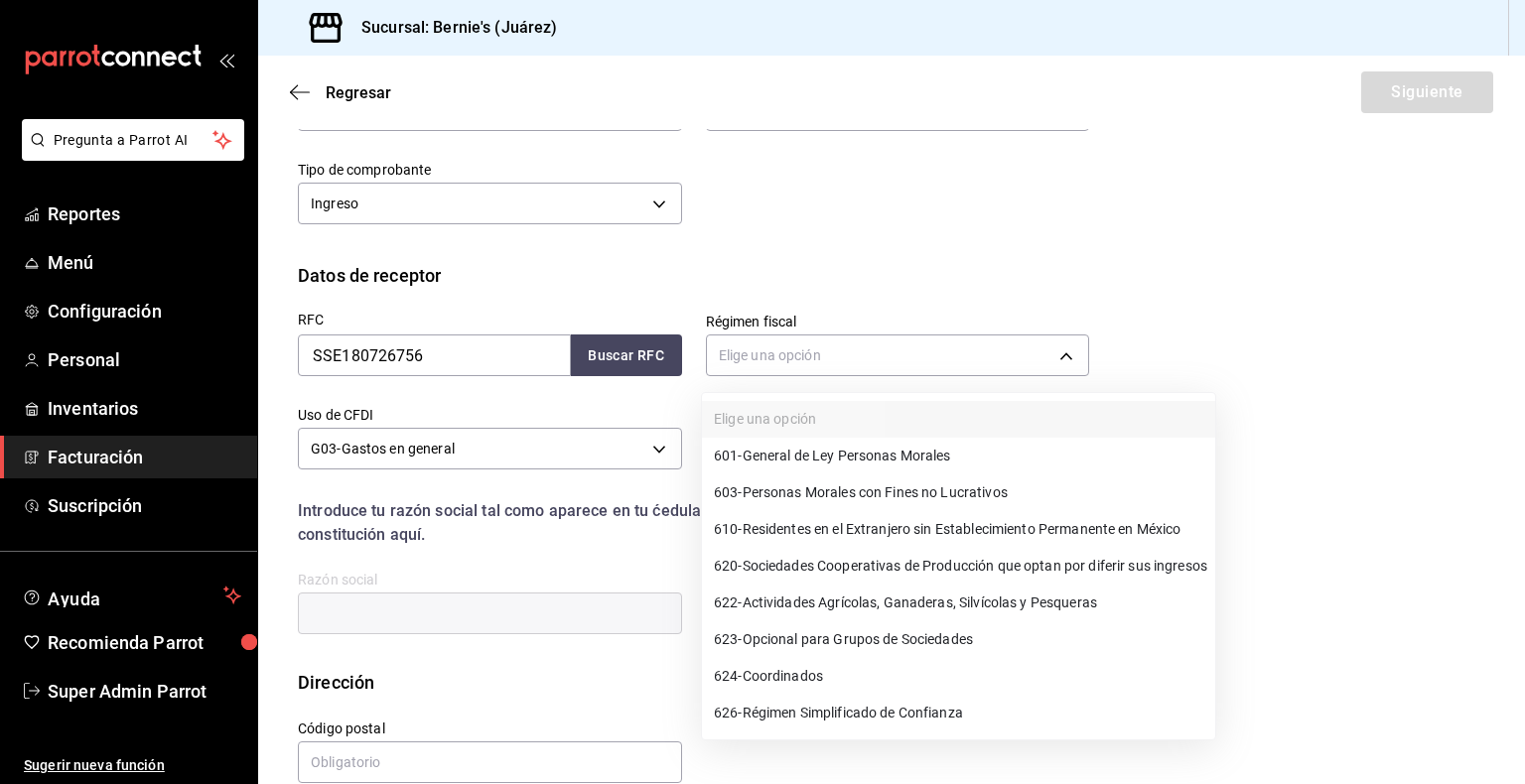 click on "601  -  General de Ley Personas Morales" at bounding box center [832, 456] 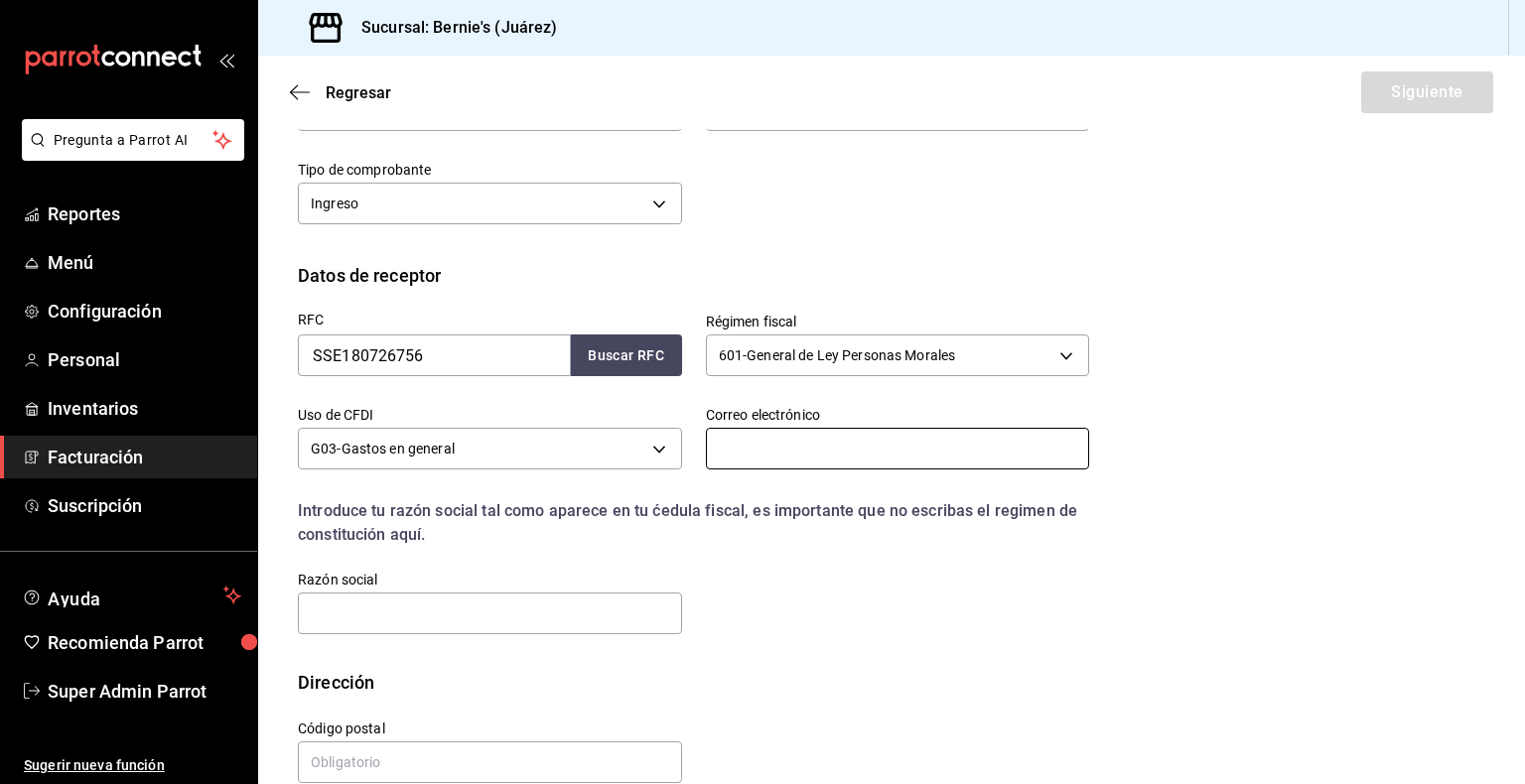 click at bounding box center (898, 449) 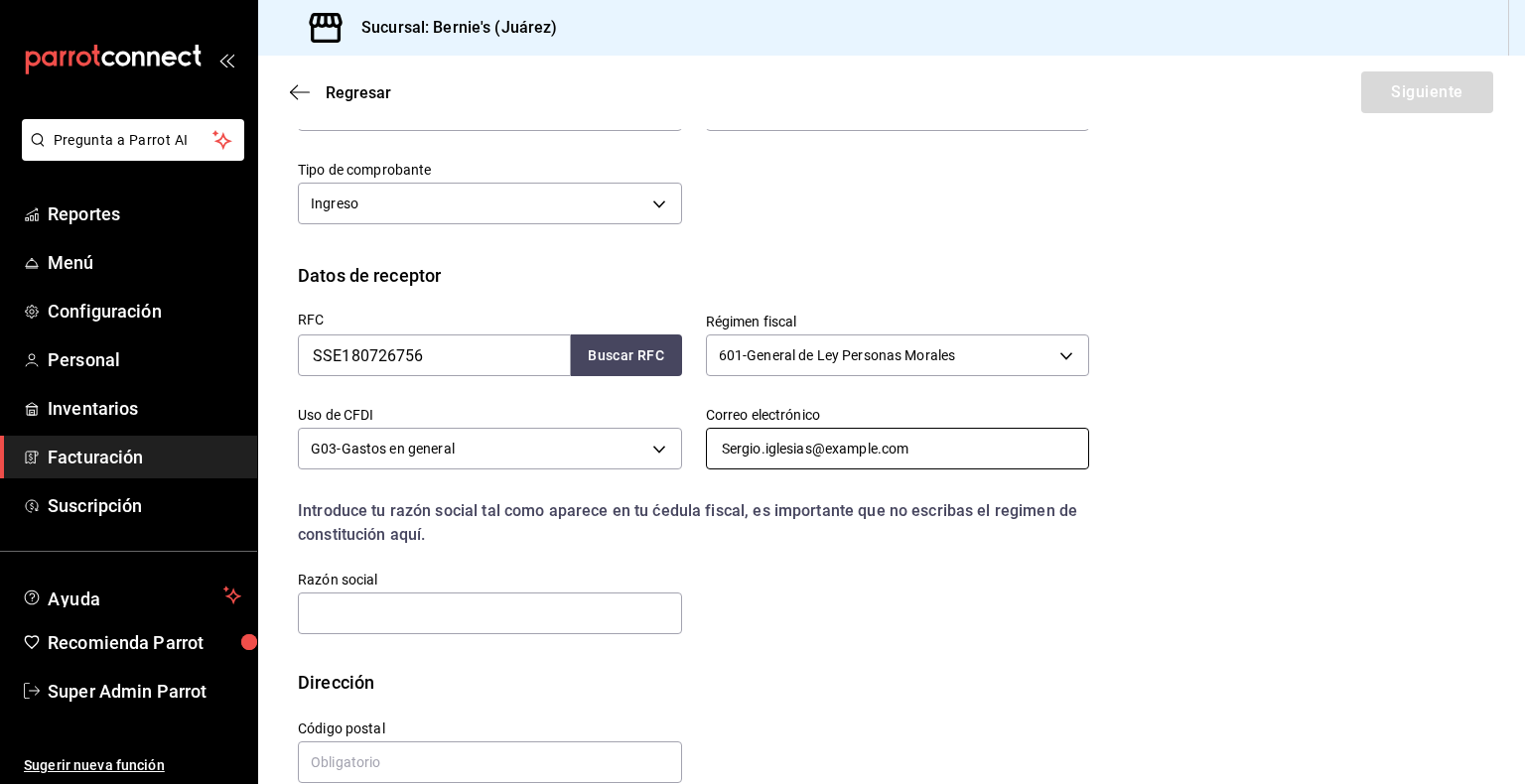 click on "Sergio.iglesias@example.com" at bounding box center [898, 449] 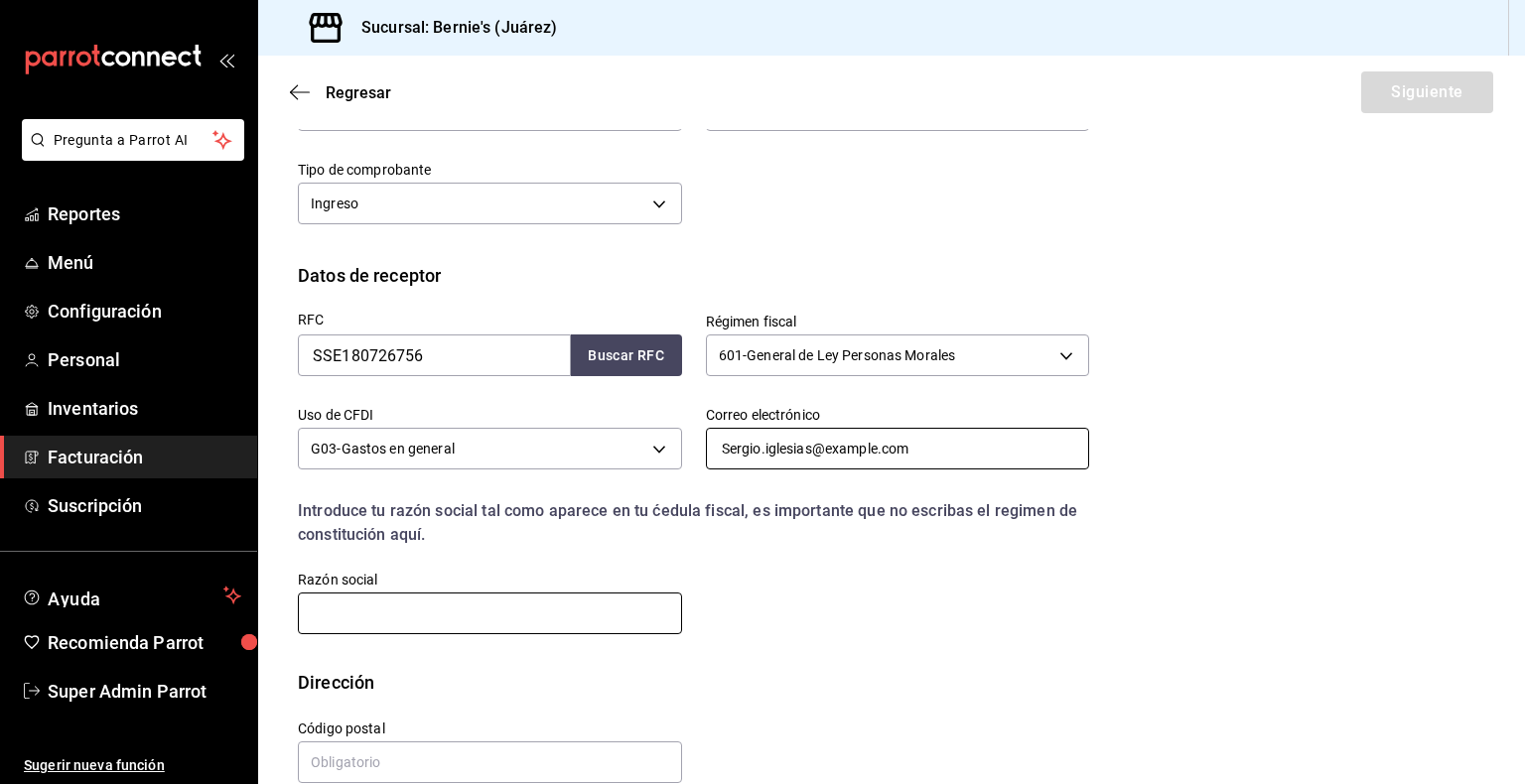 type on "Sergio.iglesias@example.com" 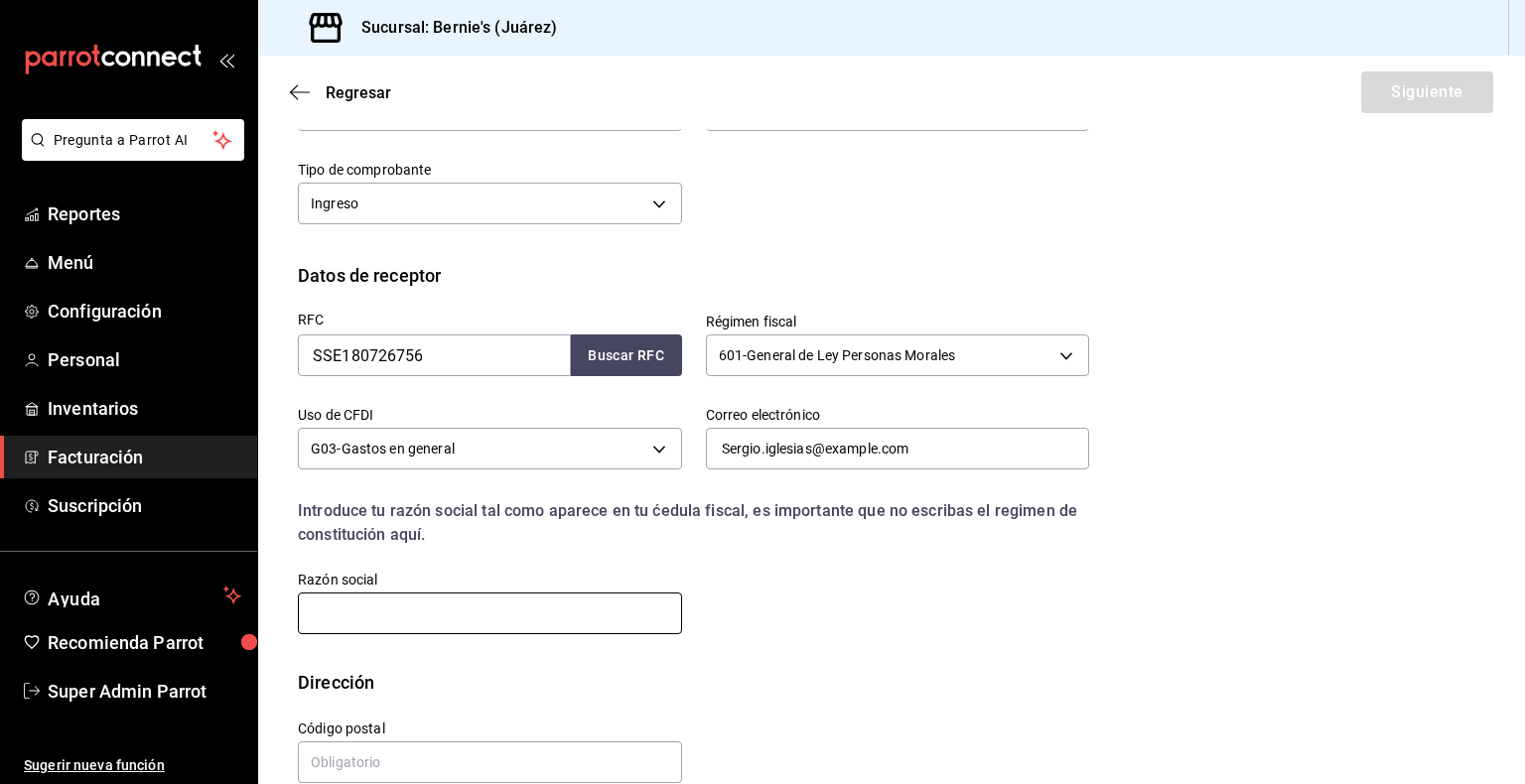 click at bounding box center [489, 613] 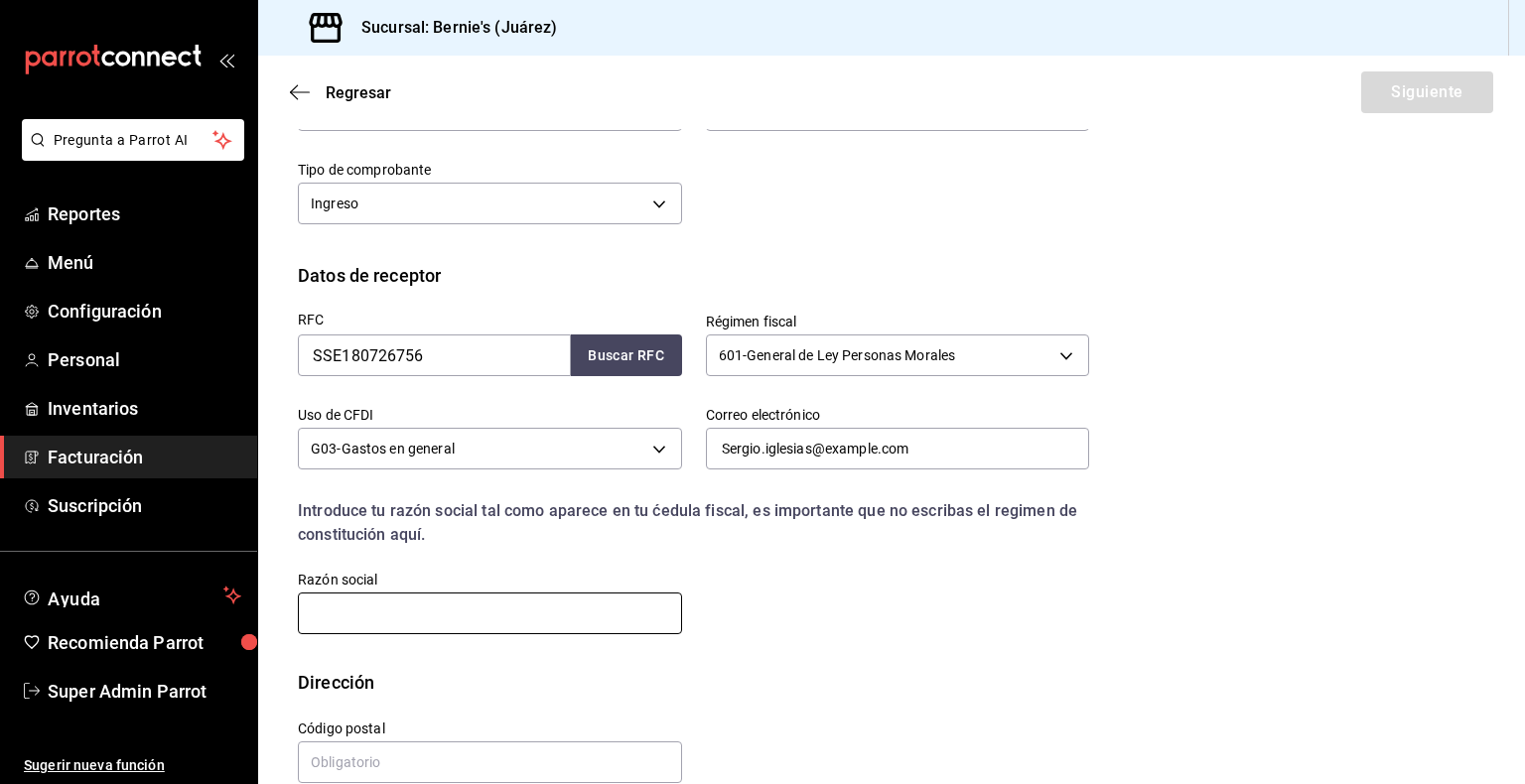 type on "SEGULA SERVICIOS EMPRESARIALES" 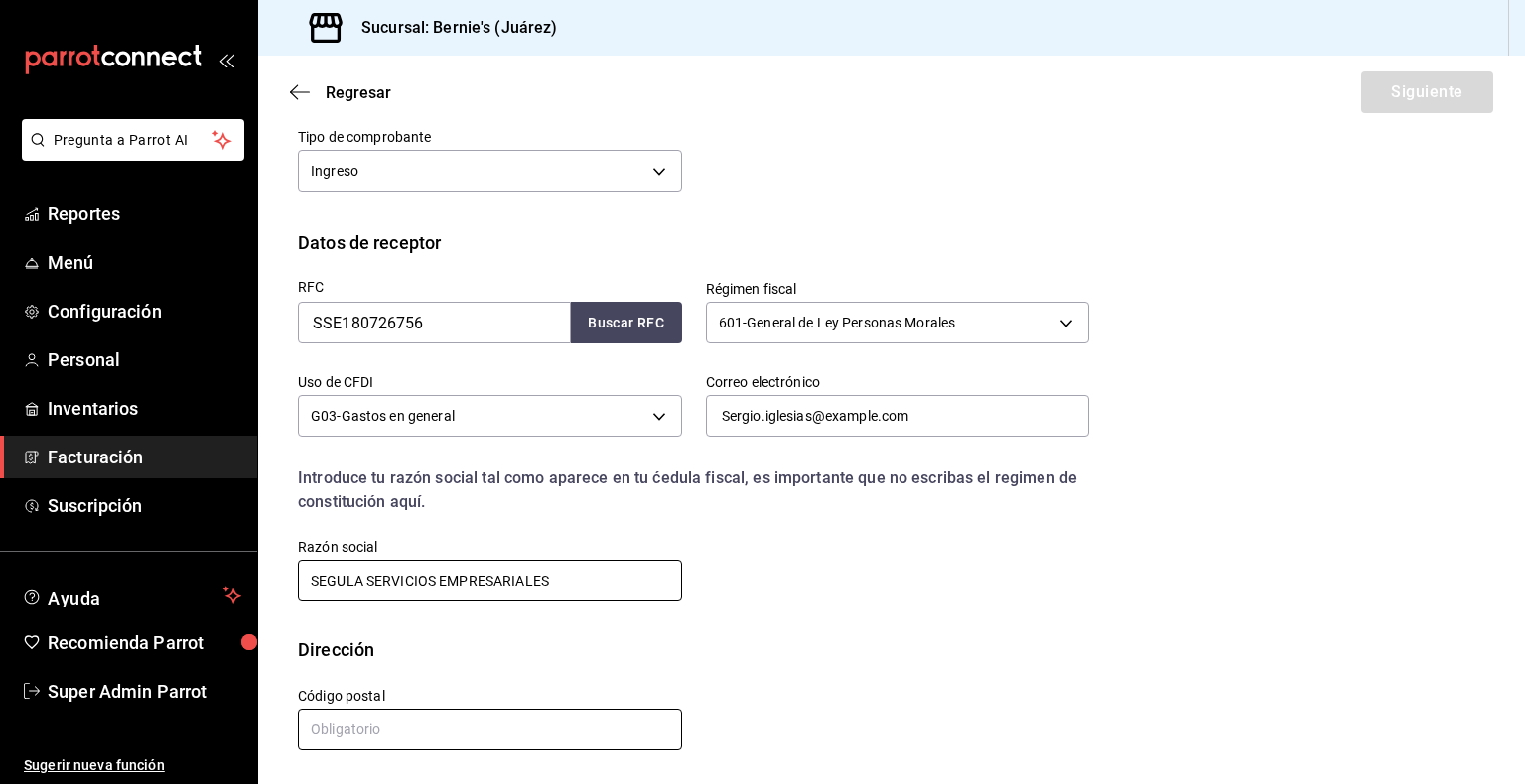 scroll, scrollTop: 242, scrollLeft: 0, axis: vertical 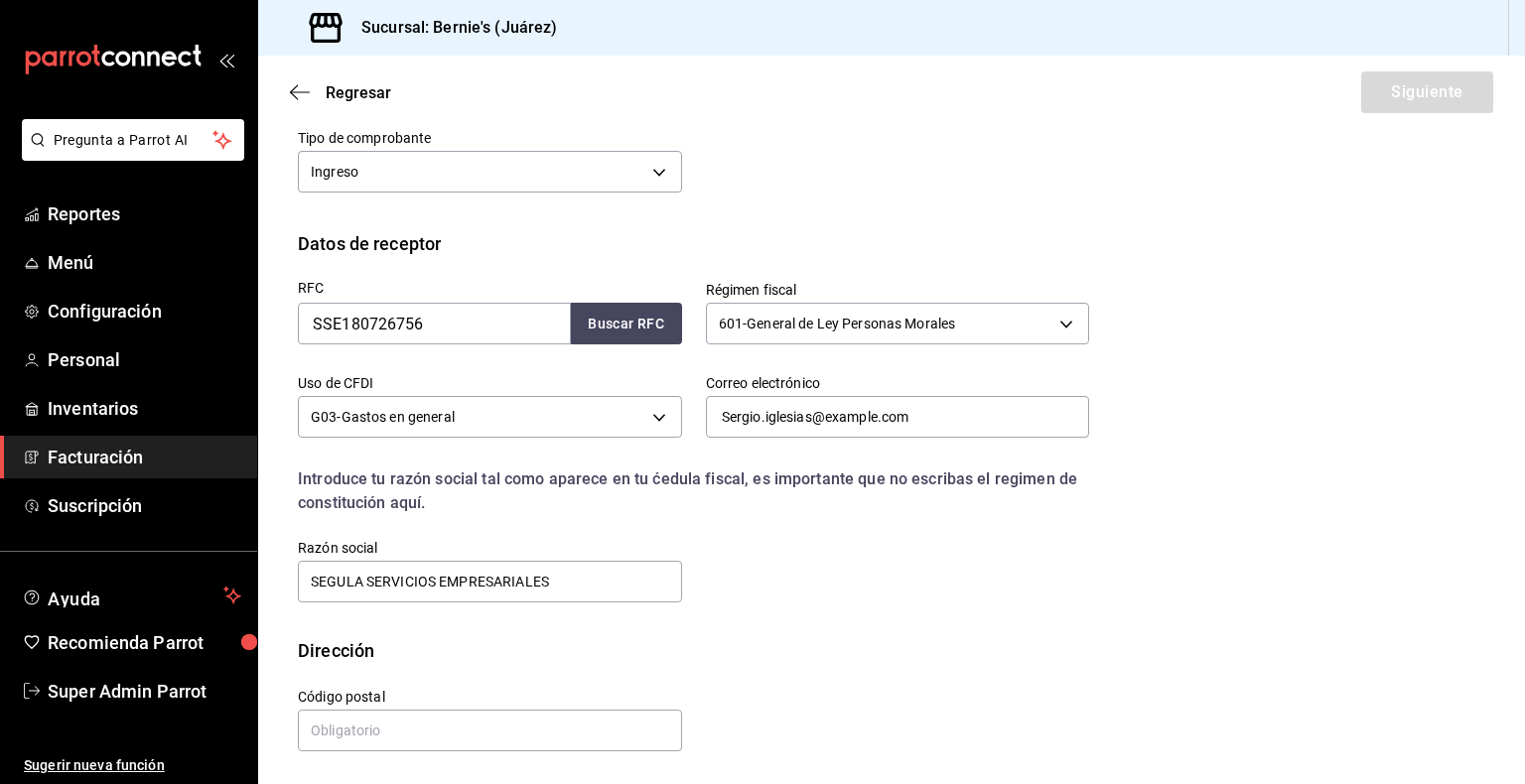 click on "Calle # exterior # interior [POSTAL_CODE] [STATE] ​ [CITY] ​ [COLONY] ​" at bounding box center (892, 121) 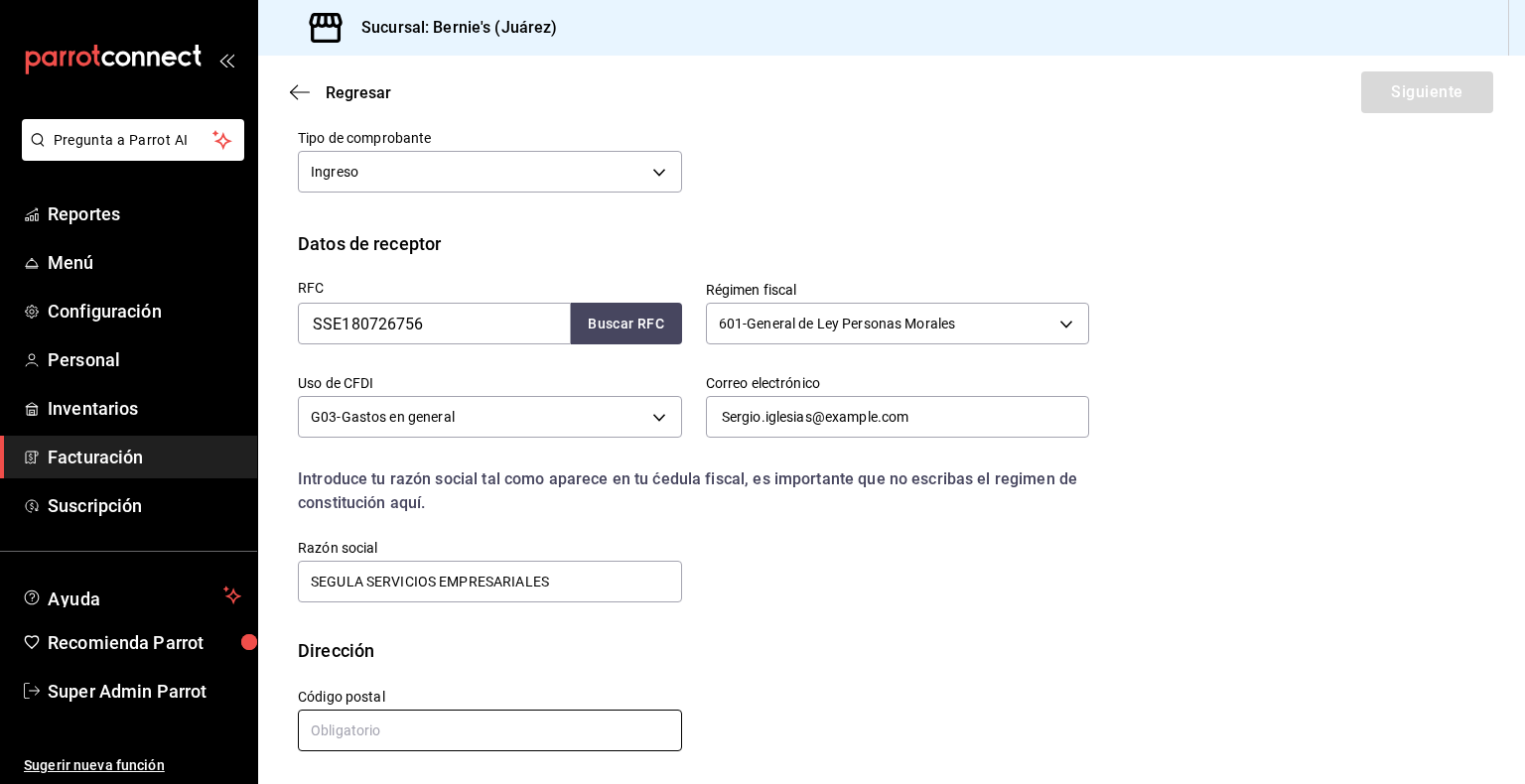 click at bounding box center [489, 730] 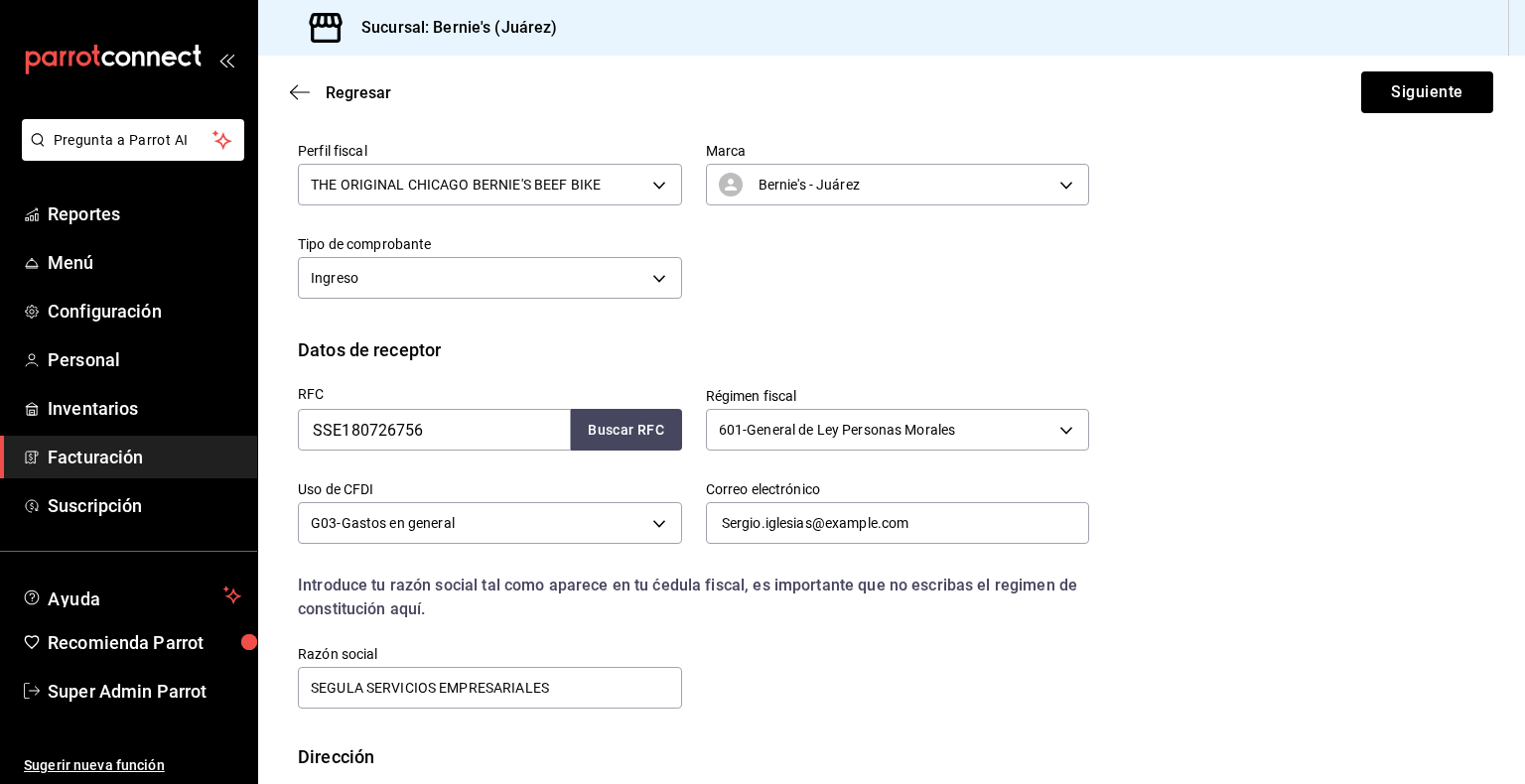 scroll, scrollTop: 131, scrollLeft: 0, axis: vertical 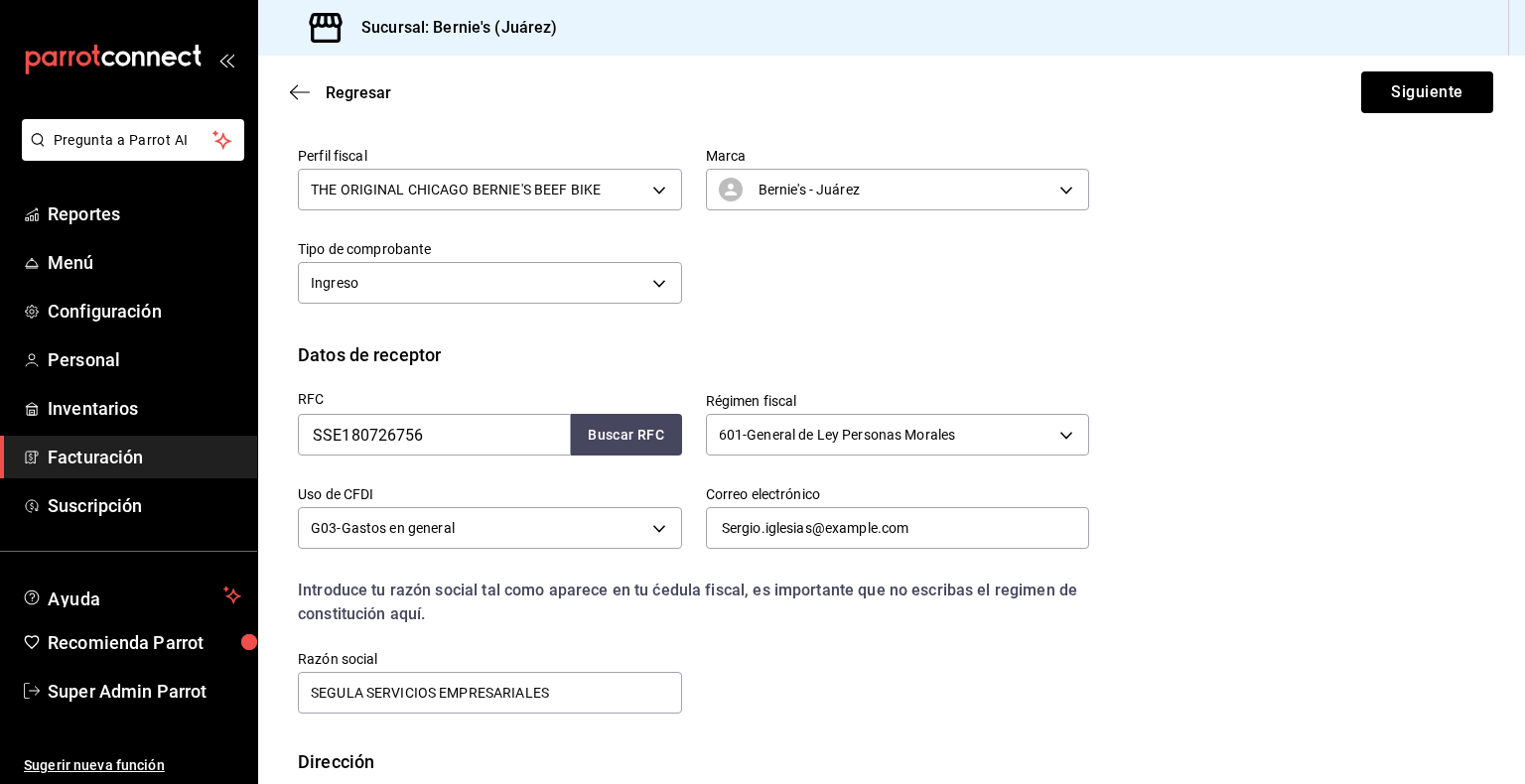 type on "[POSTAL_CODE]" 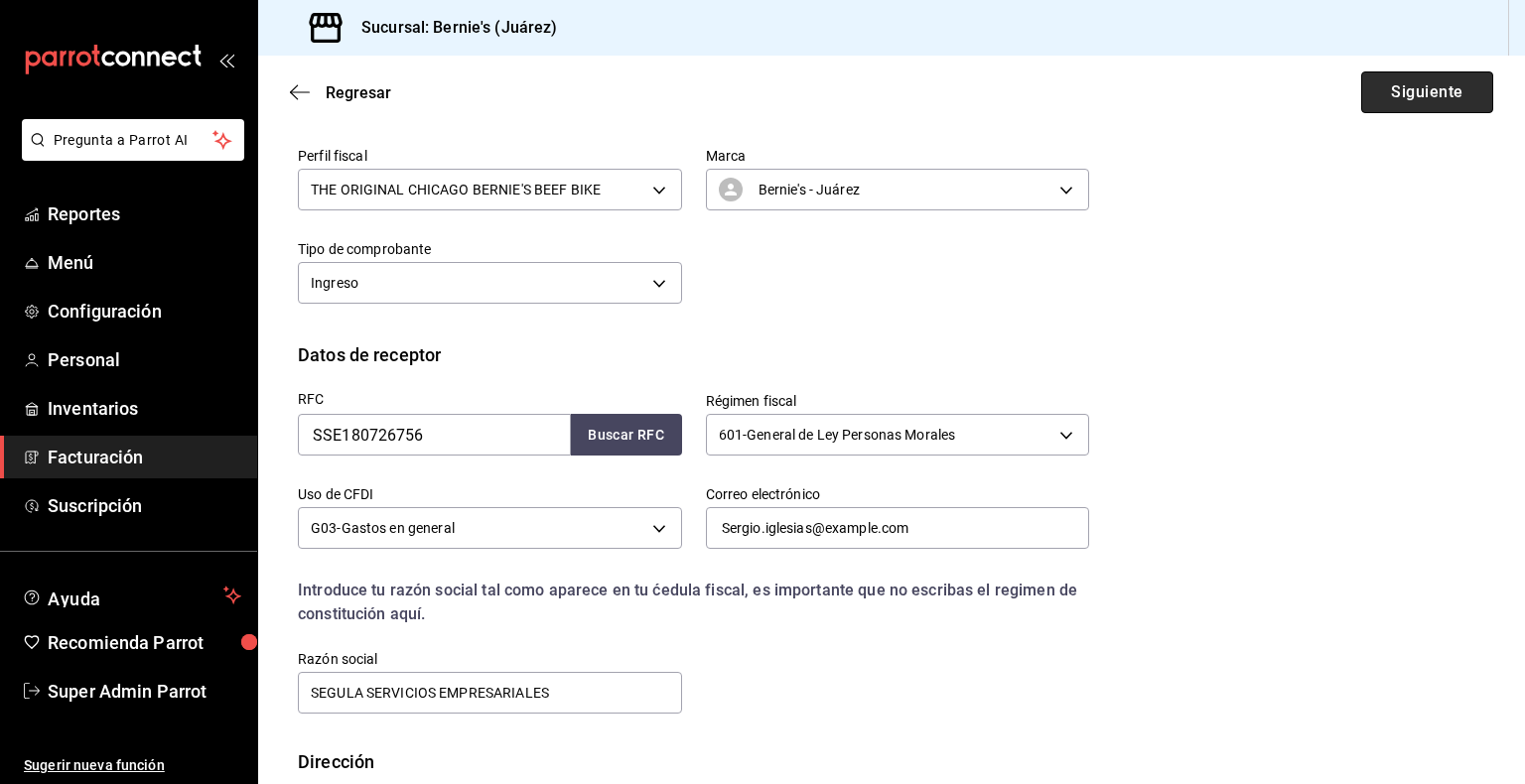 click on "Siguiente" at bounding box center [1427, 92] 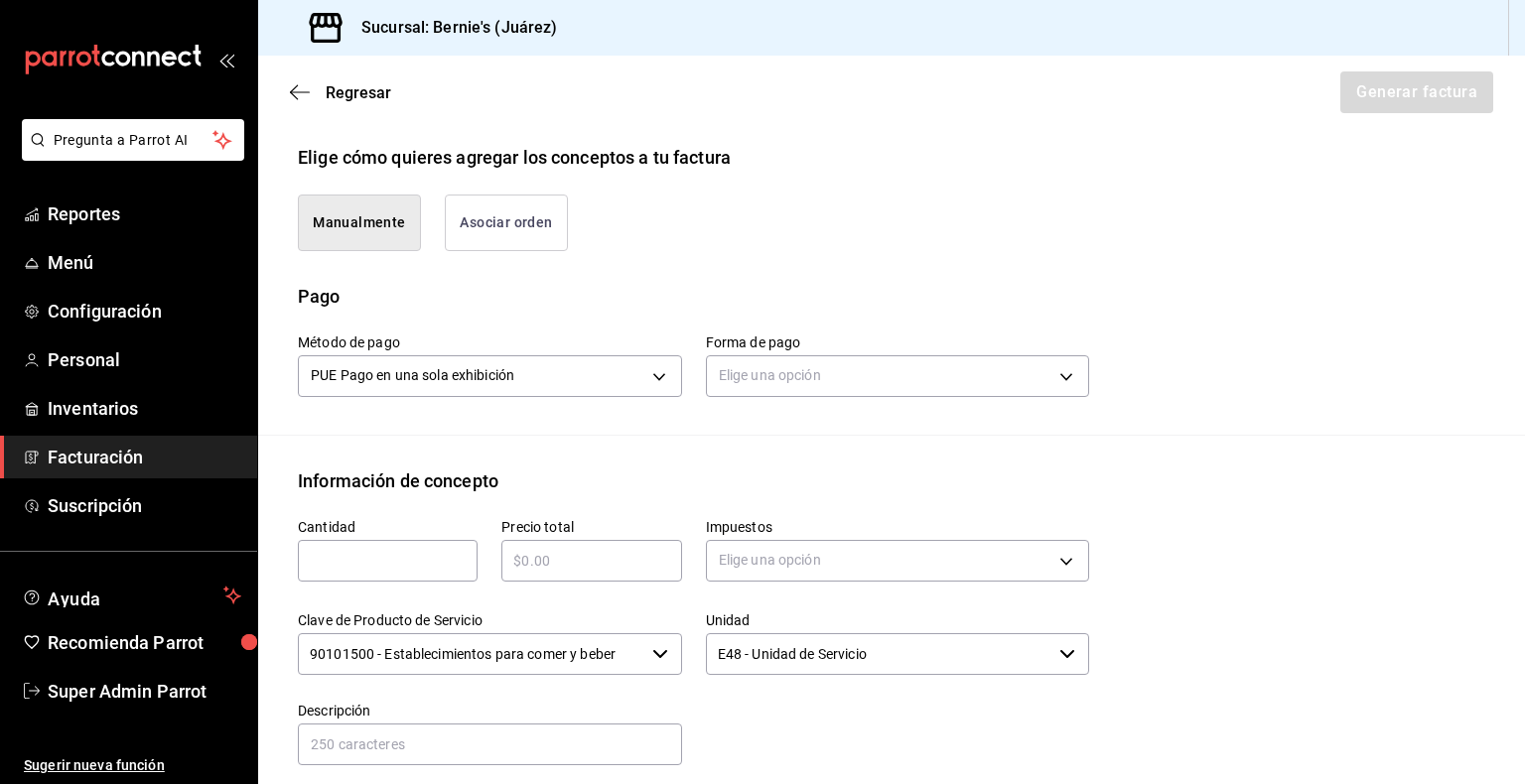 click on "Asociar orden" at bounding box center (506, 222) 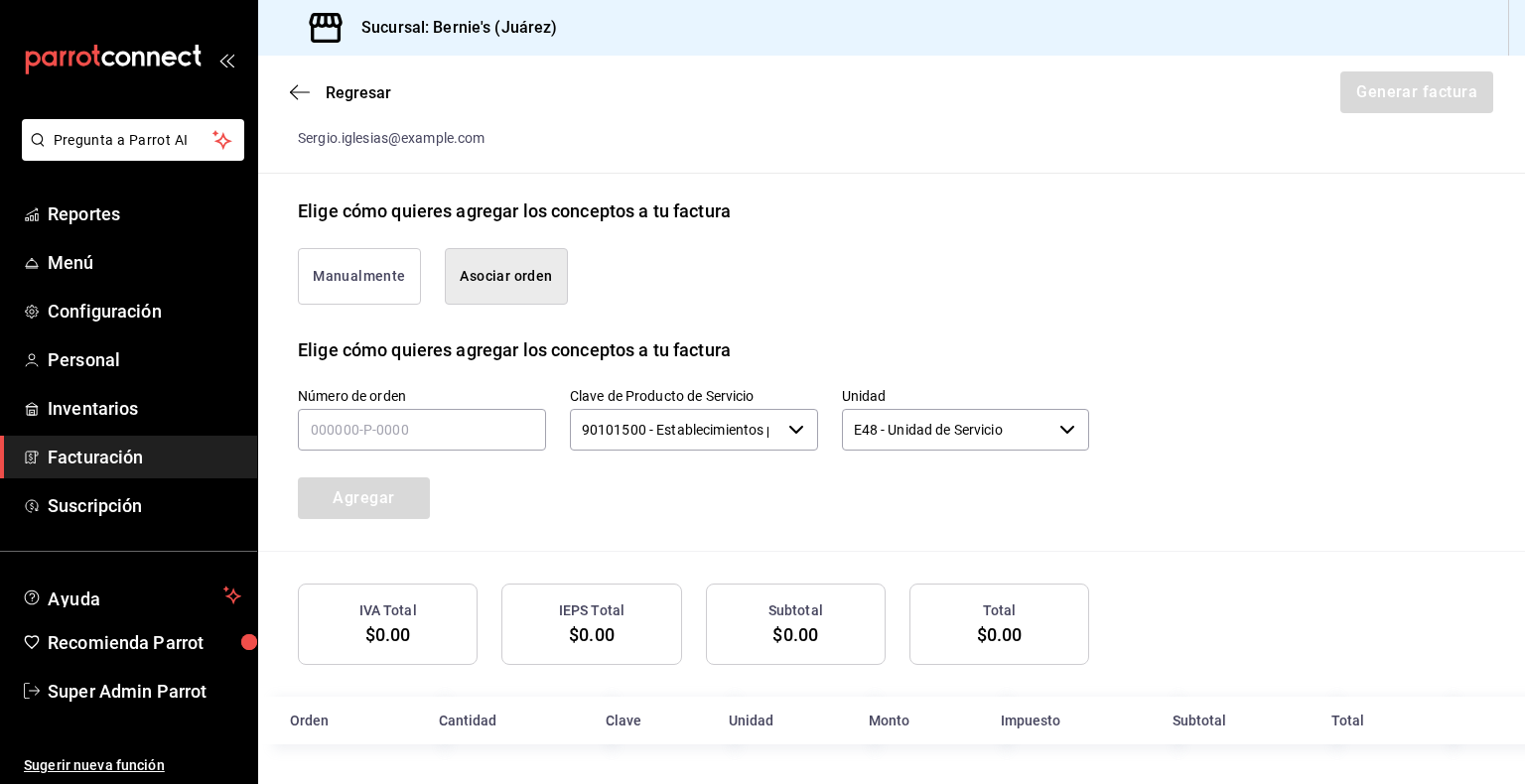scroll, scrollTop: 421, scrollLeft: 0, axis: vertical 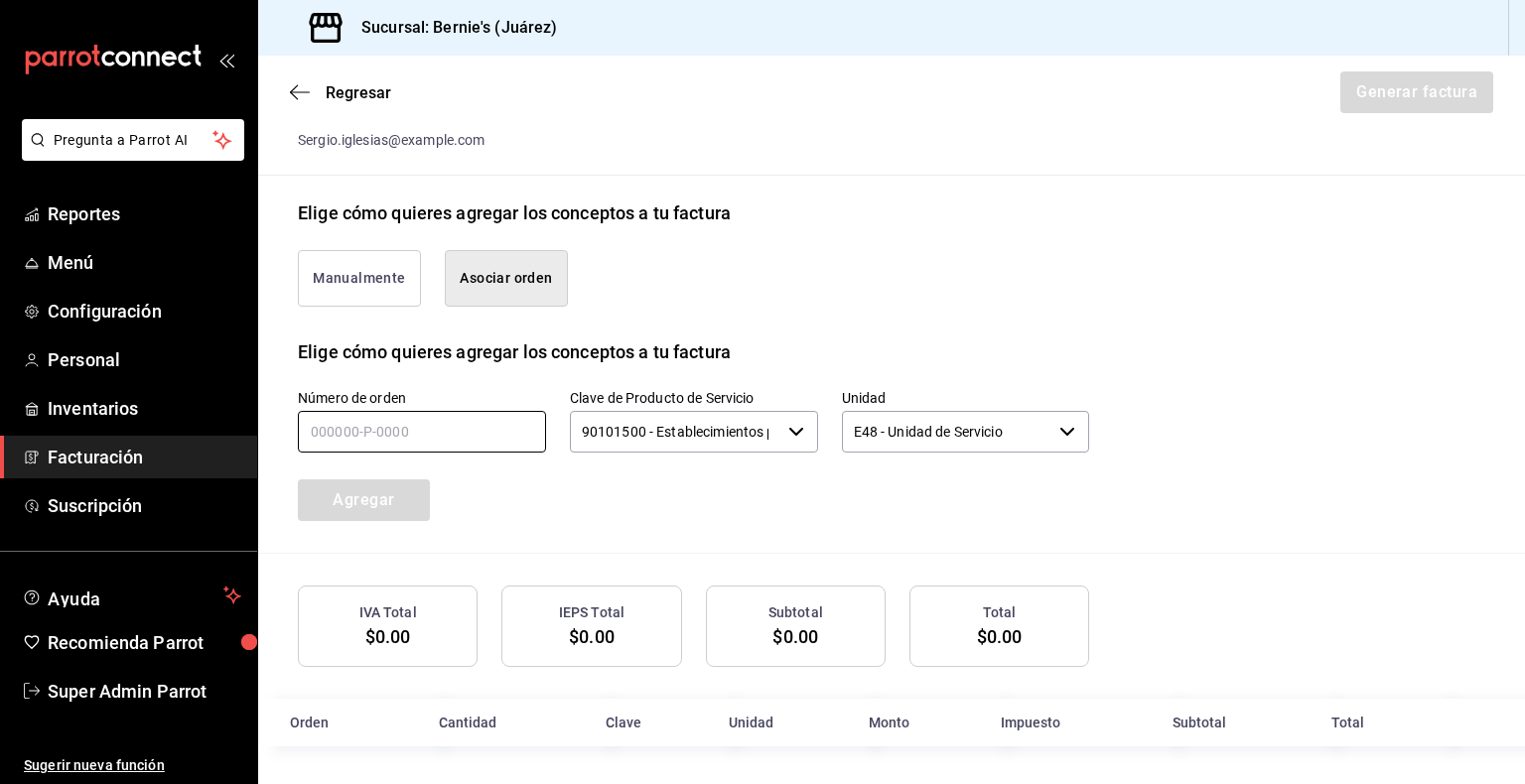click at bounding box center [422, 432] 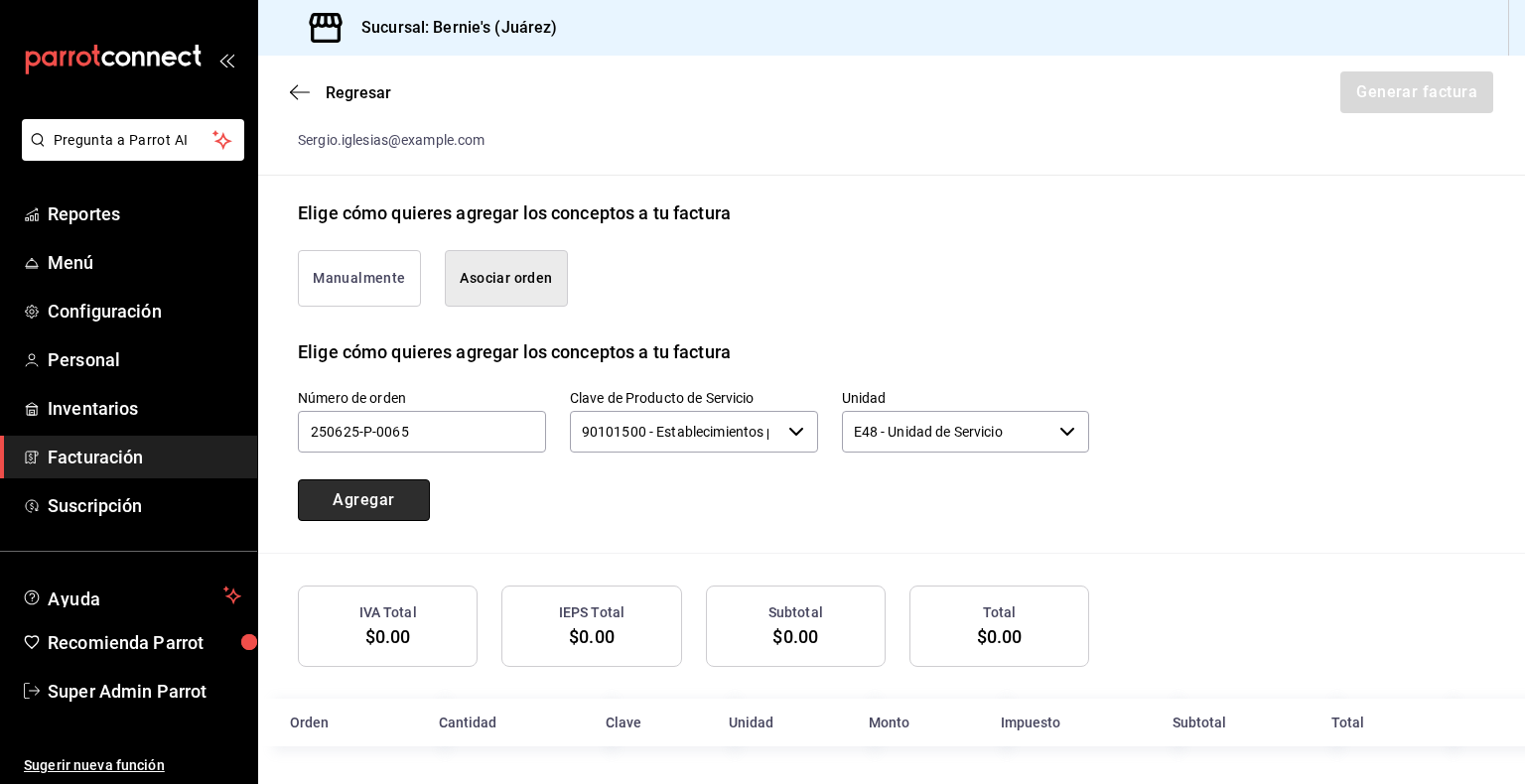 click on "Agregar" at bounding box center [363, 500] 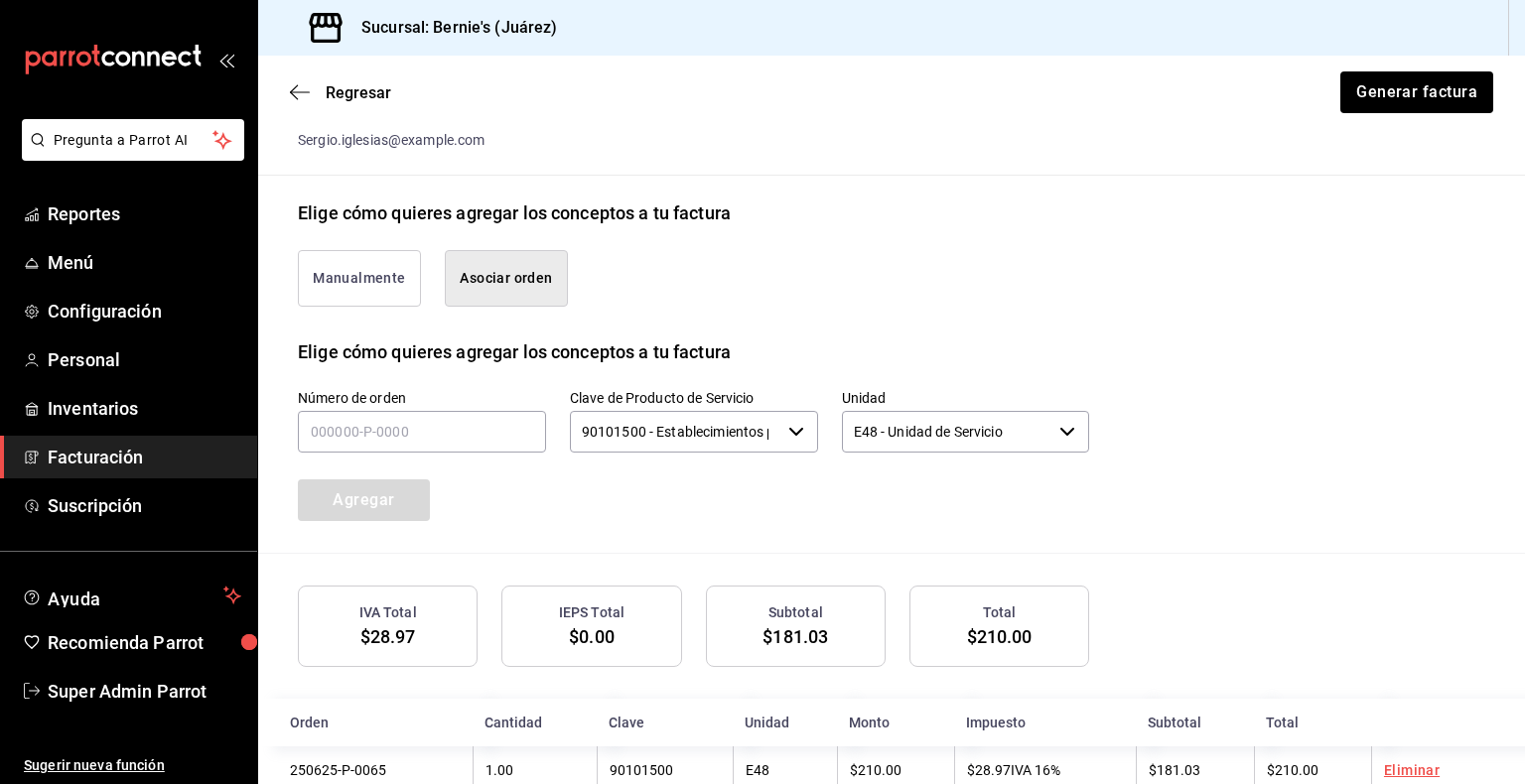 scroll, scrollTop: 470, scrollLeft: 0, axis: vertical 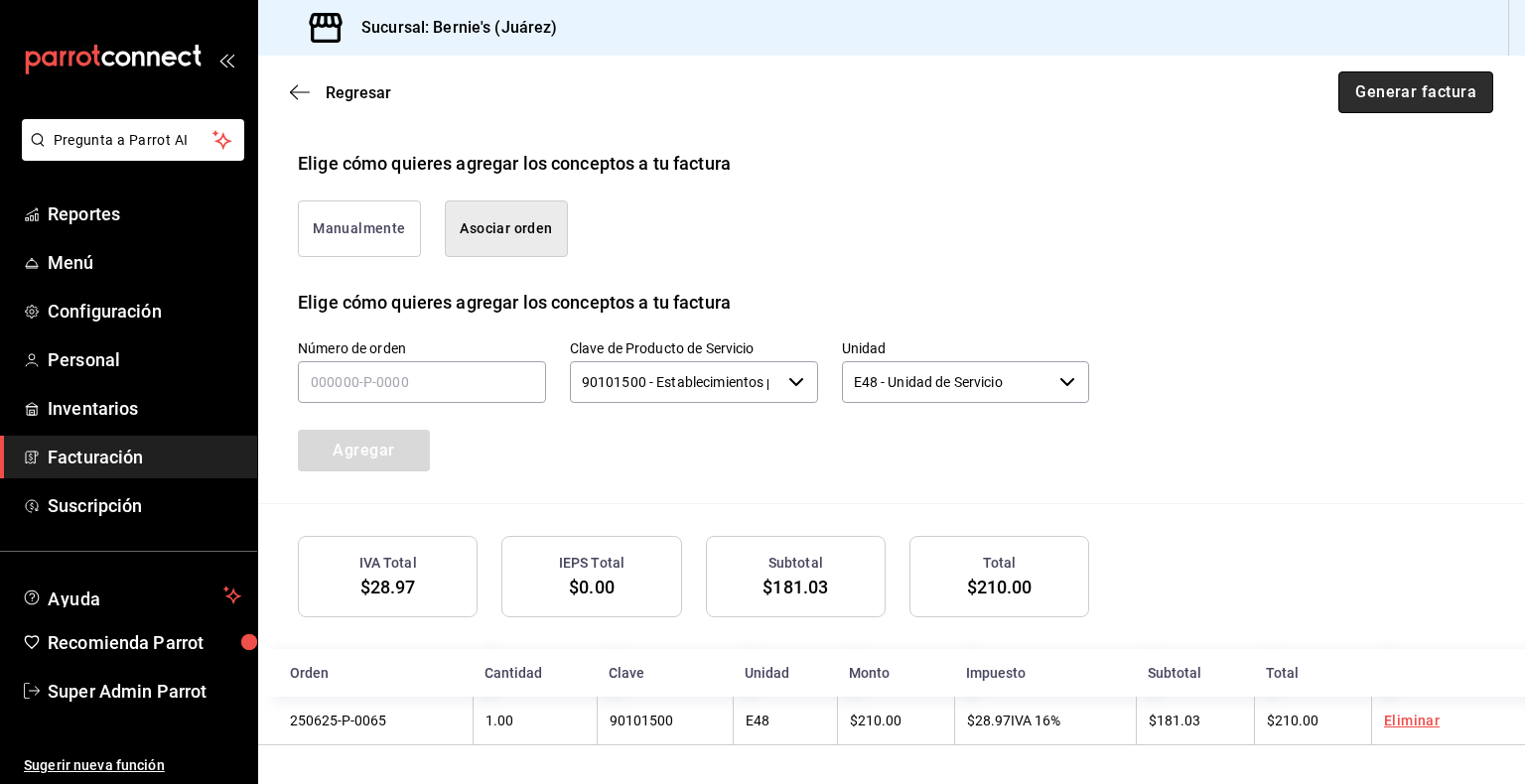 click on "Generar factura" at bounding box center (1416, 92) 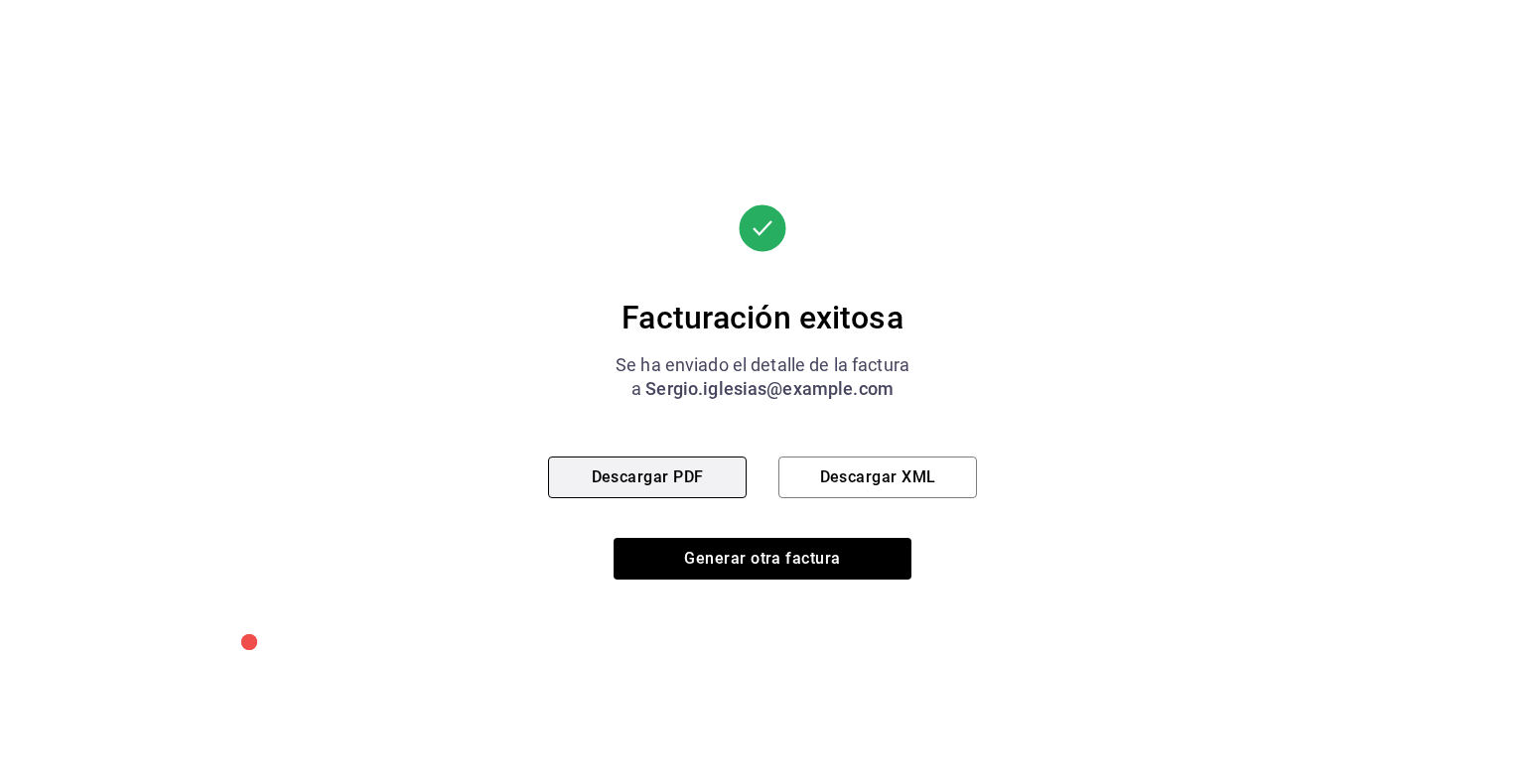 click on "Descargar PDF" at bounding box center [647, 477] 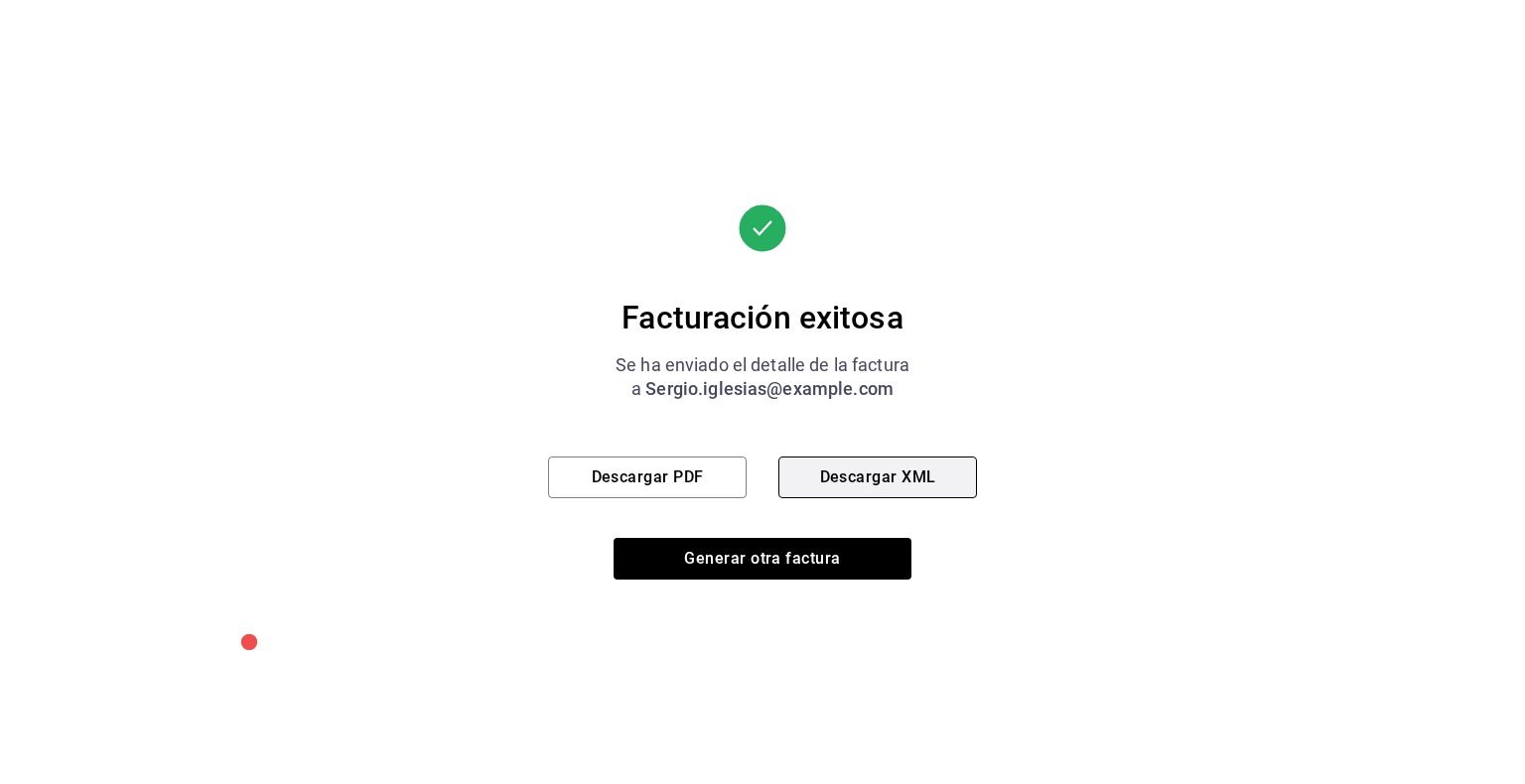 click on "Descargar XML" at bounding box center [878, 477] 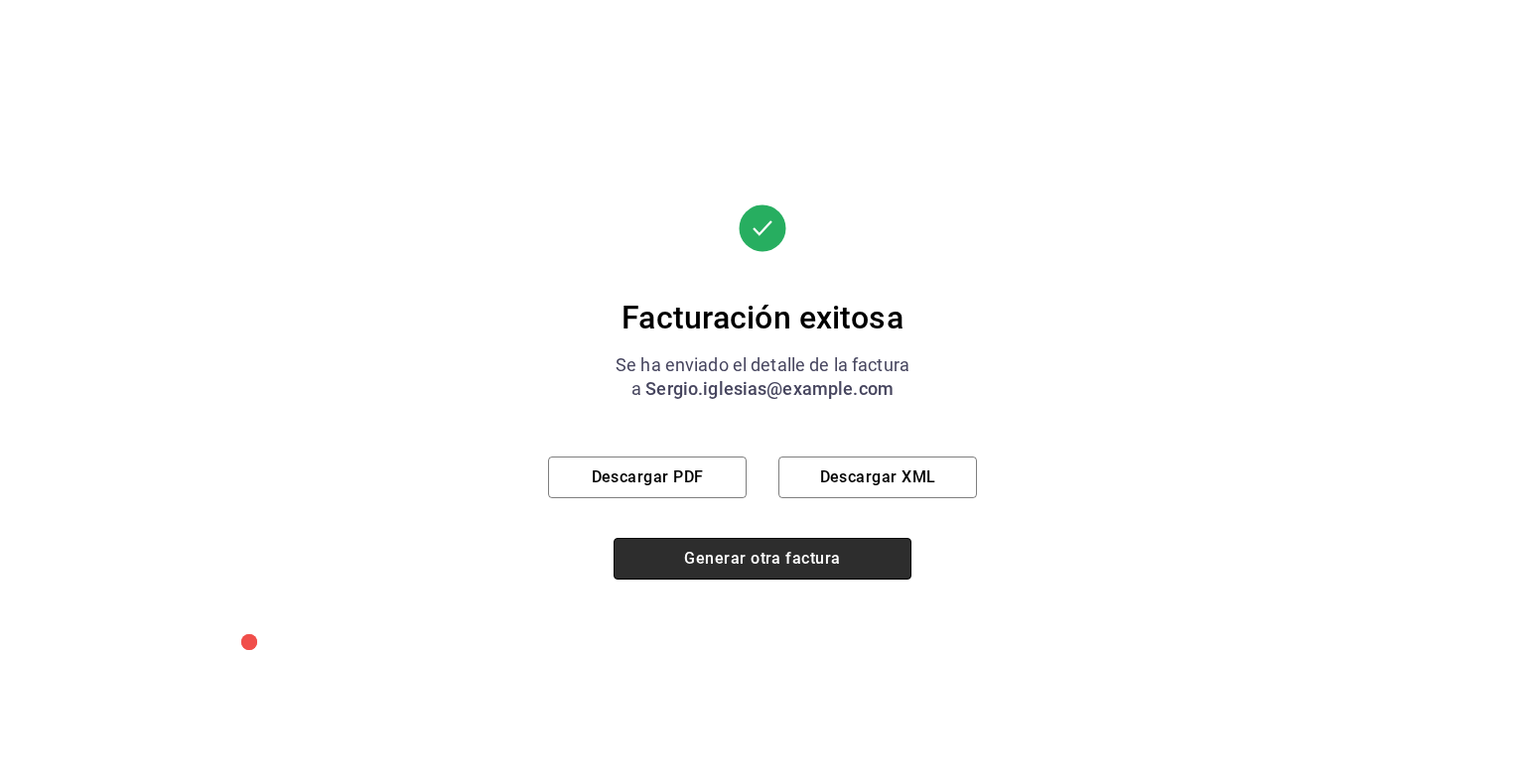 click on "Generar otra factura" at bounding box center (762, 559) 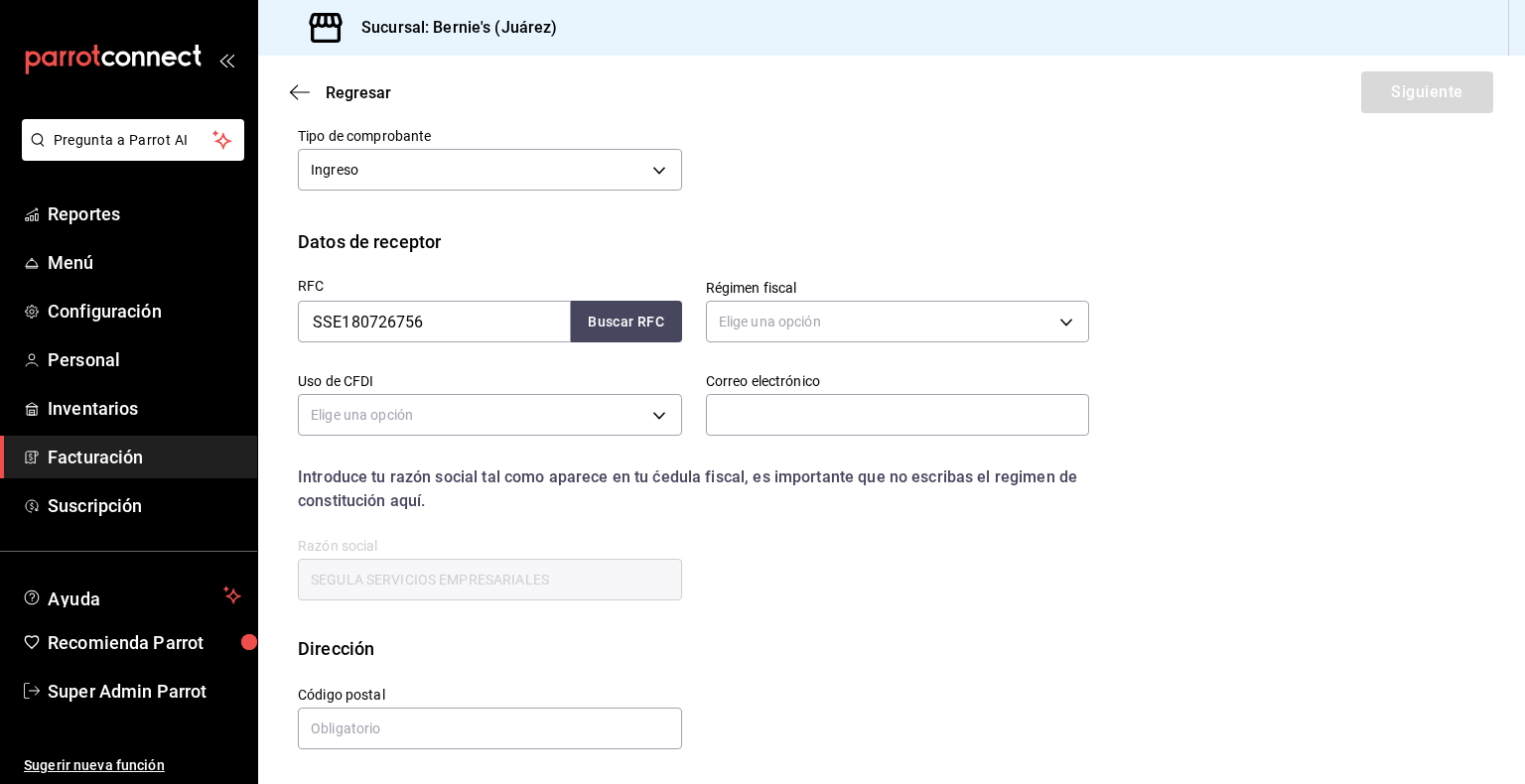 scroll, scrollTop: 81, scrollLeft: 0, axis: vertical 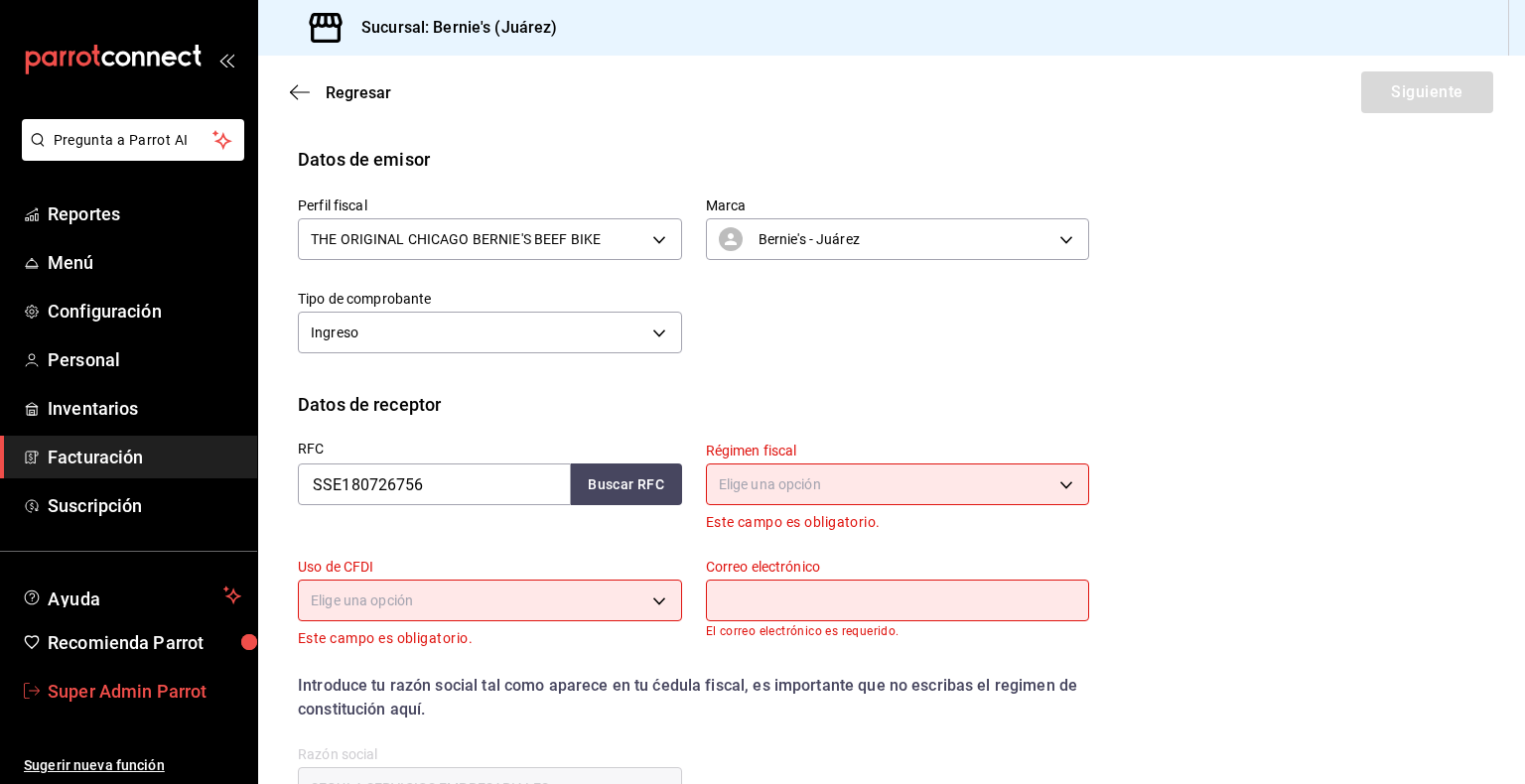 click on "Super Admin Parrot" at bounding box center [144, 691] 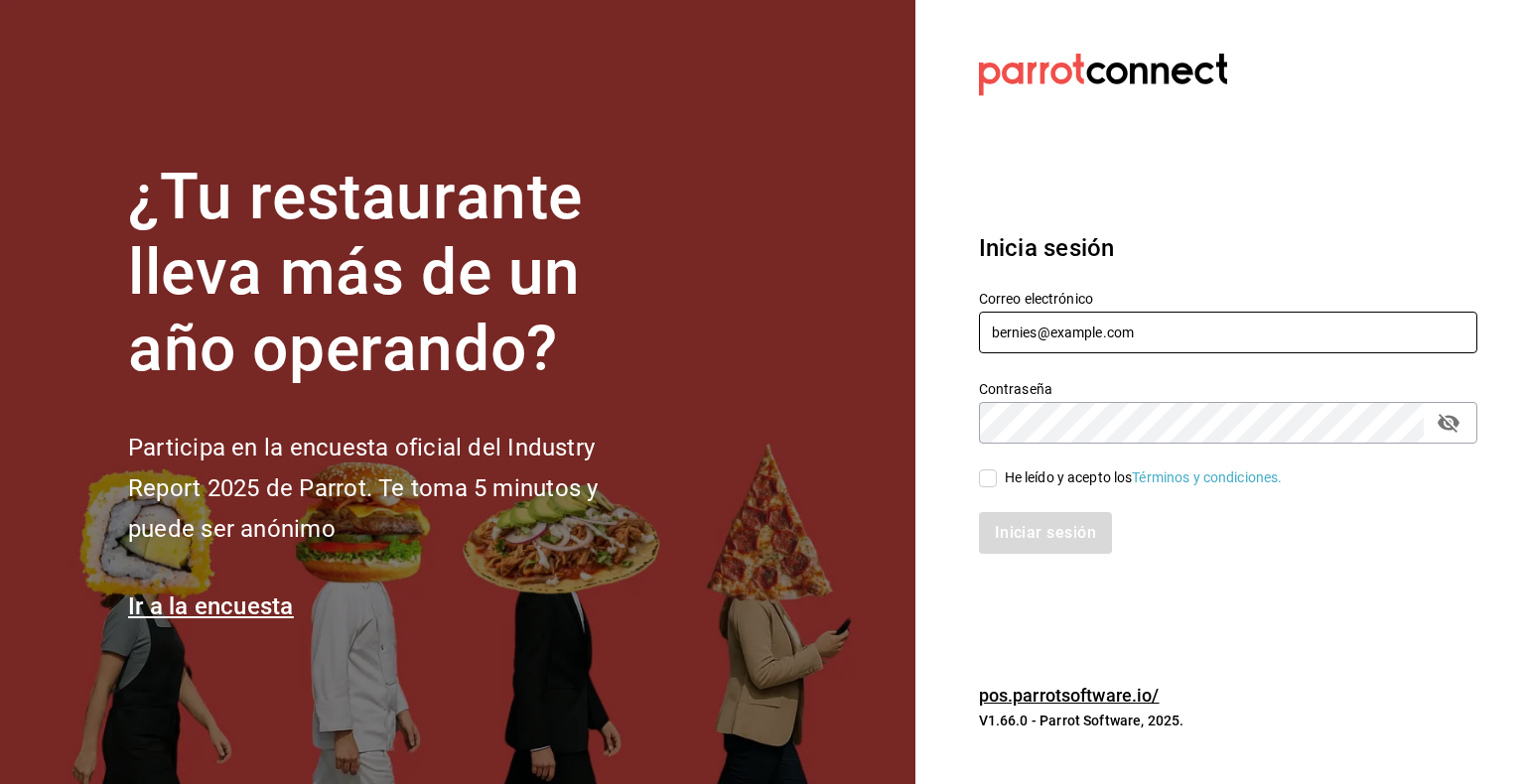 click on "bernies@example.com" at bounding box center [1228, 332] 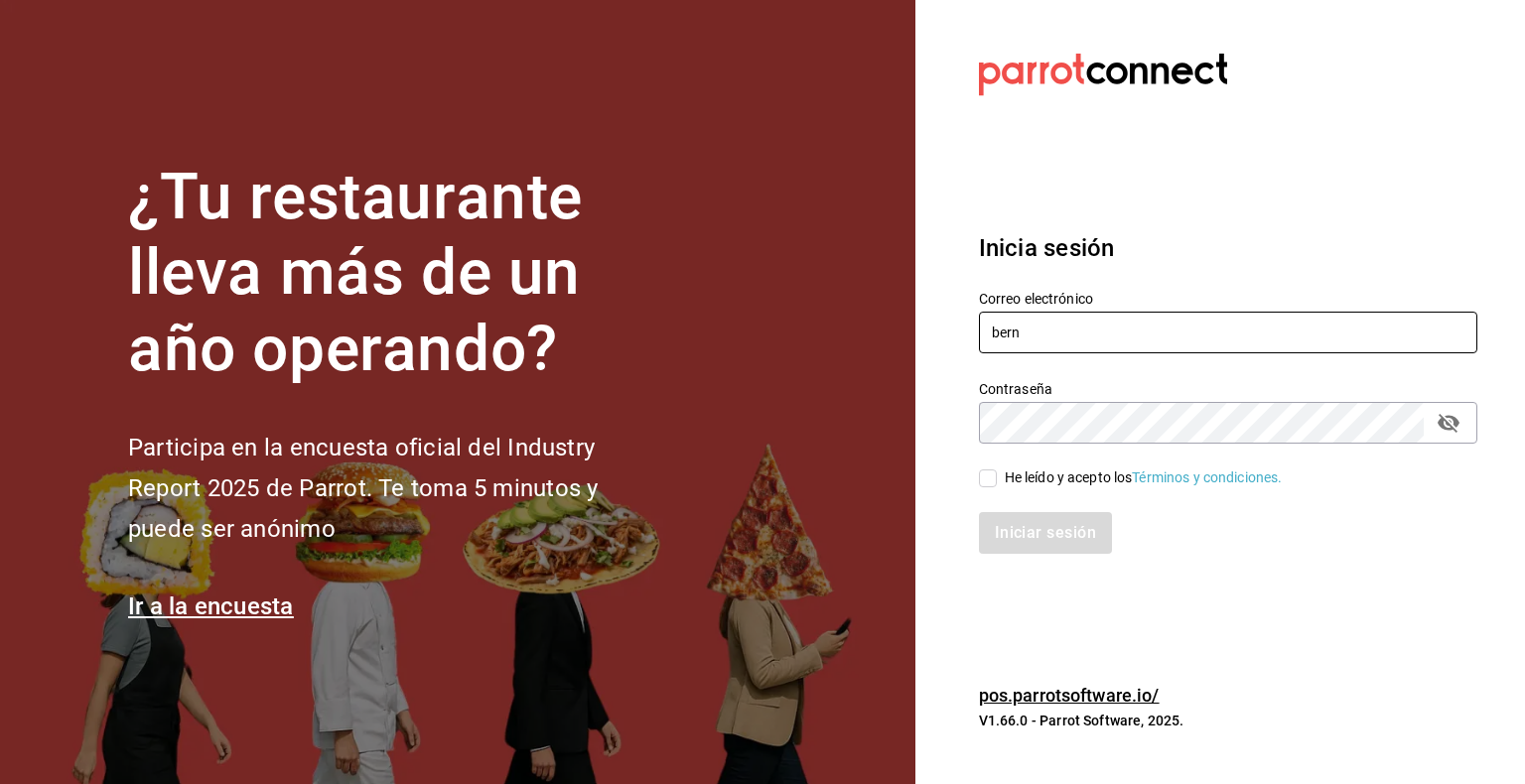 type on "bernies@example.com" 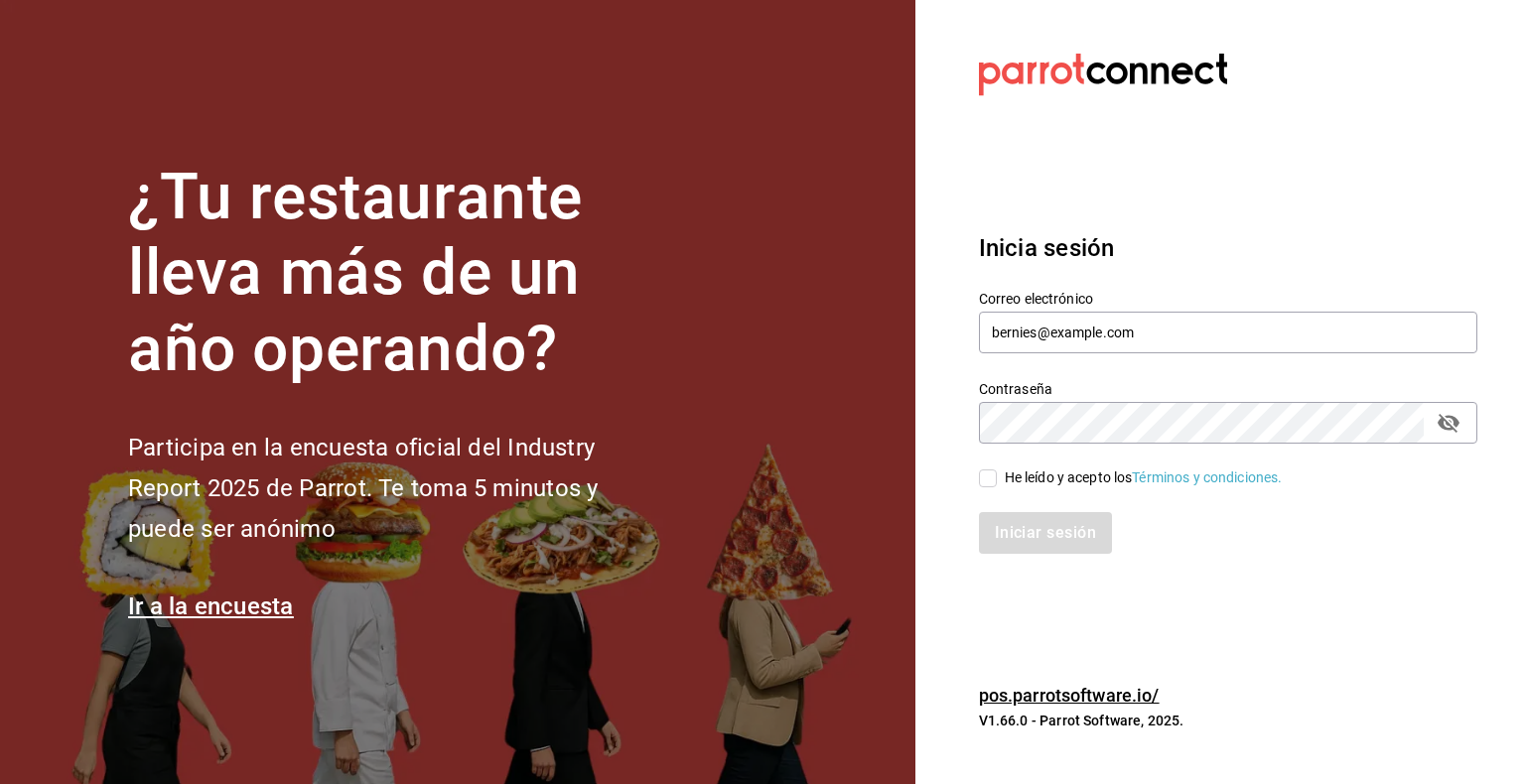click on "He leído y acepto los  Términos y condiciones." at bounding box center (1144, 477) 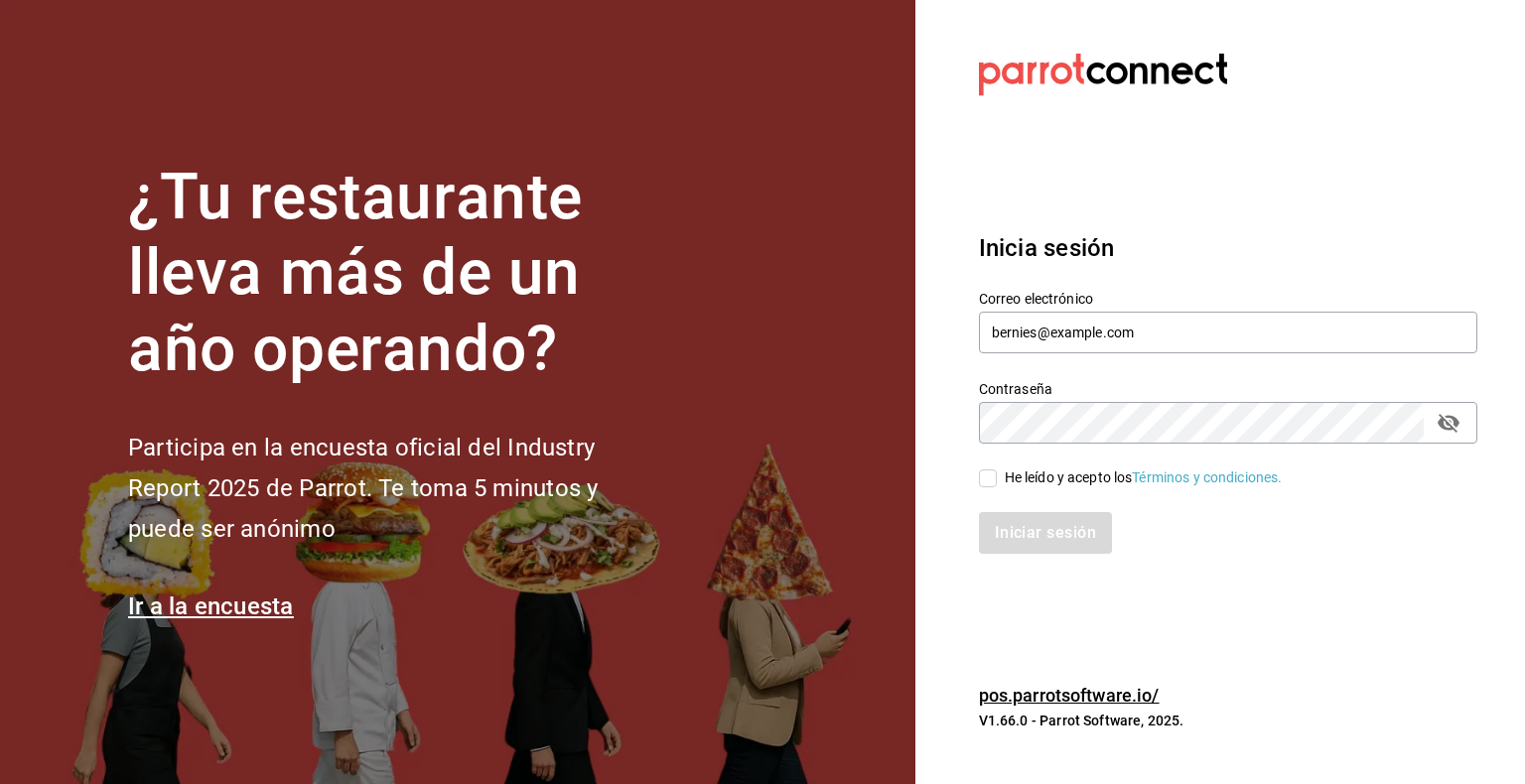 checkbox on "true" 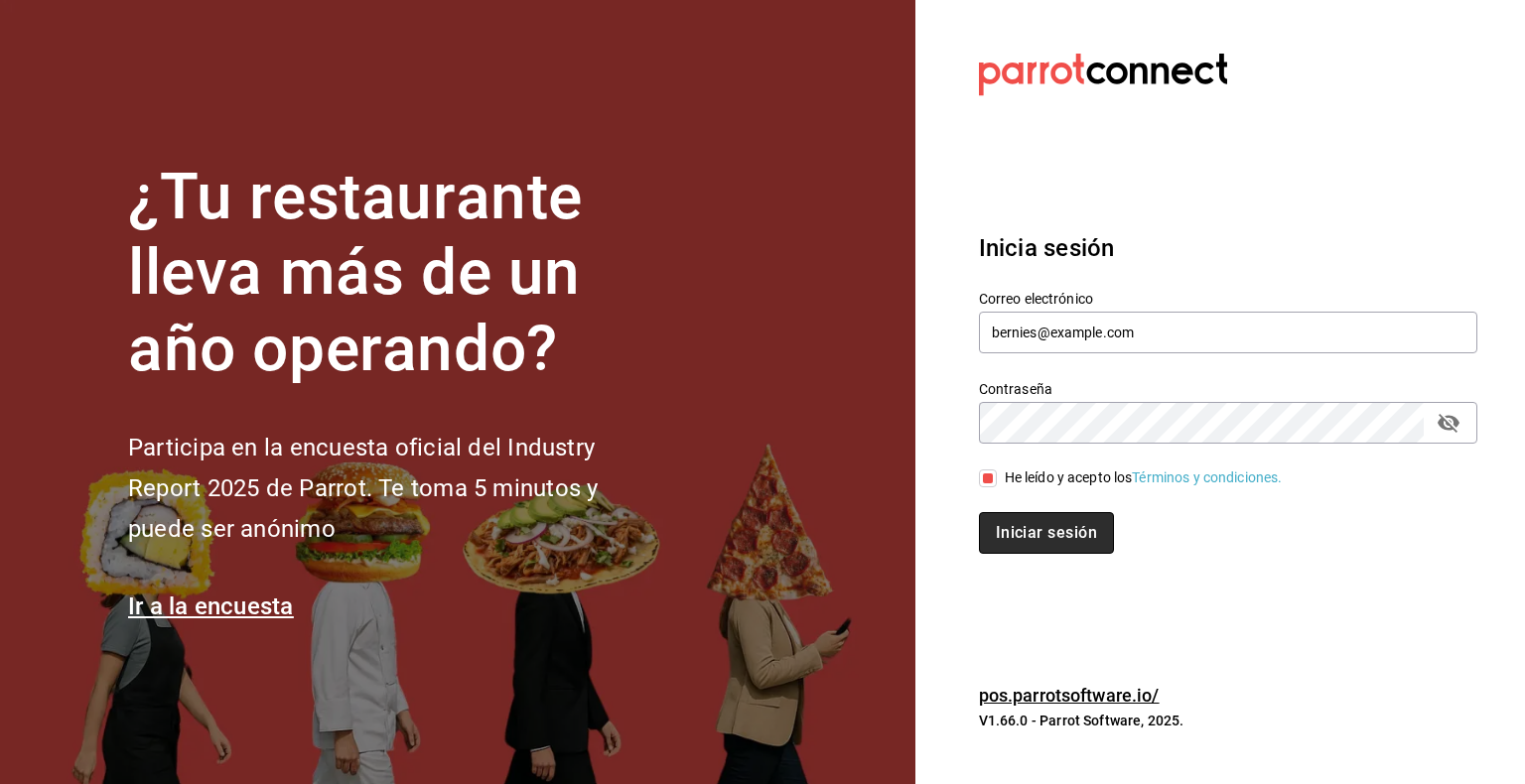click on "Iniciar sesión" at bounding box center [1046, 533] 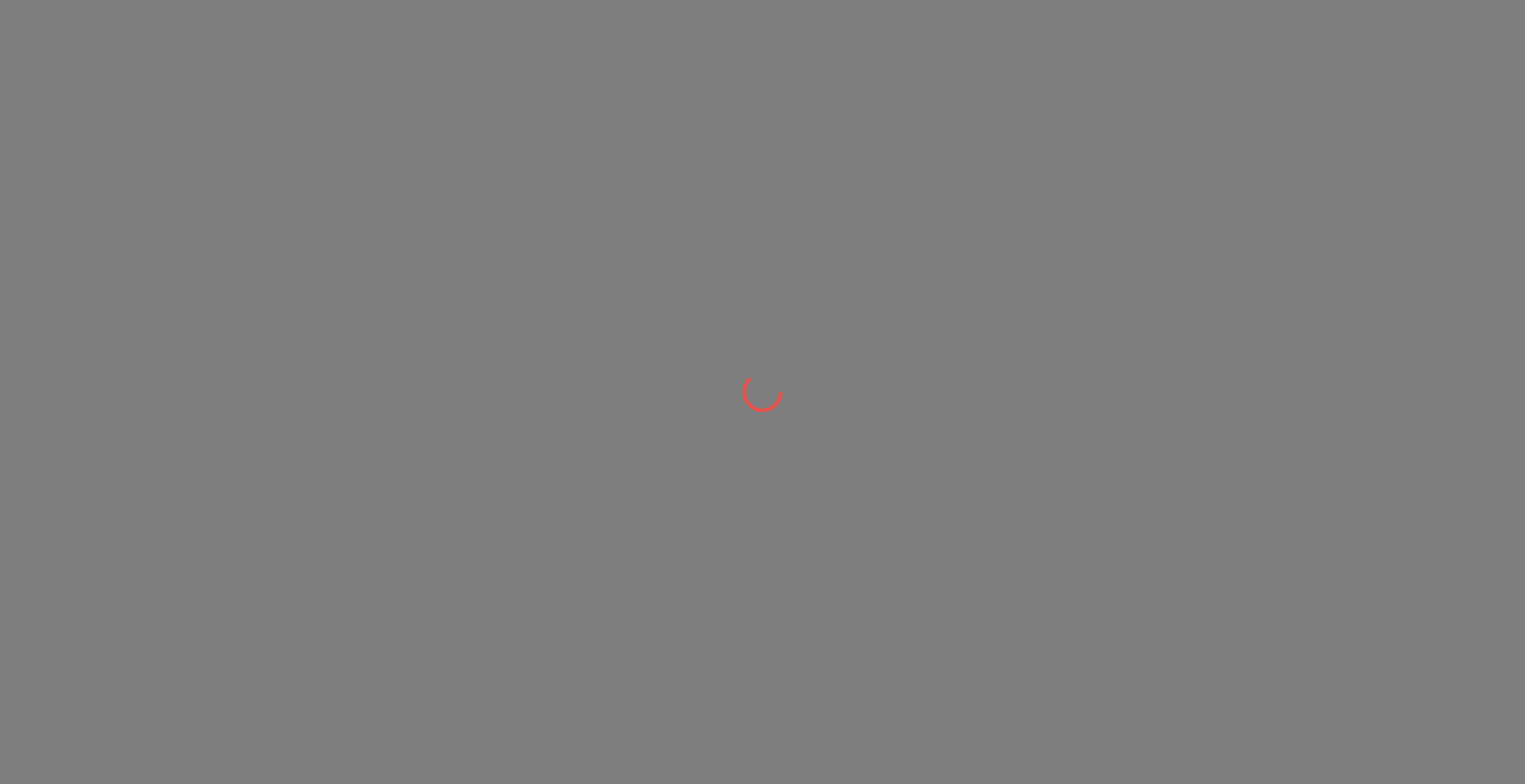 scroll, scrollTop: 0, scrollLeft: 0, axis: both 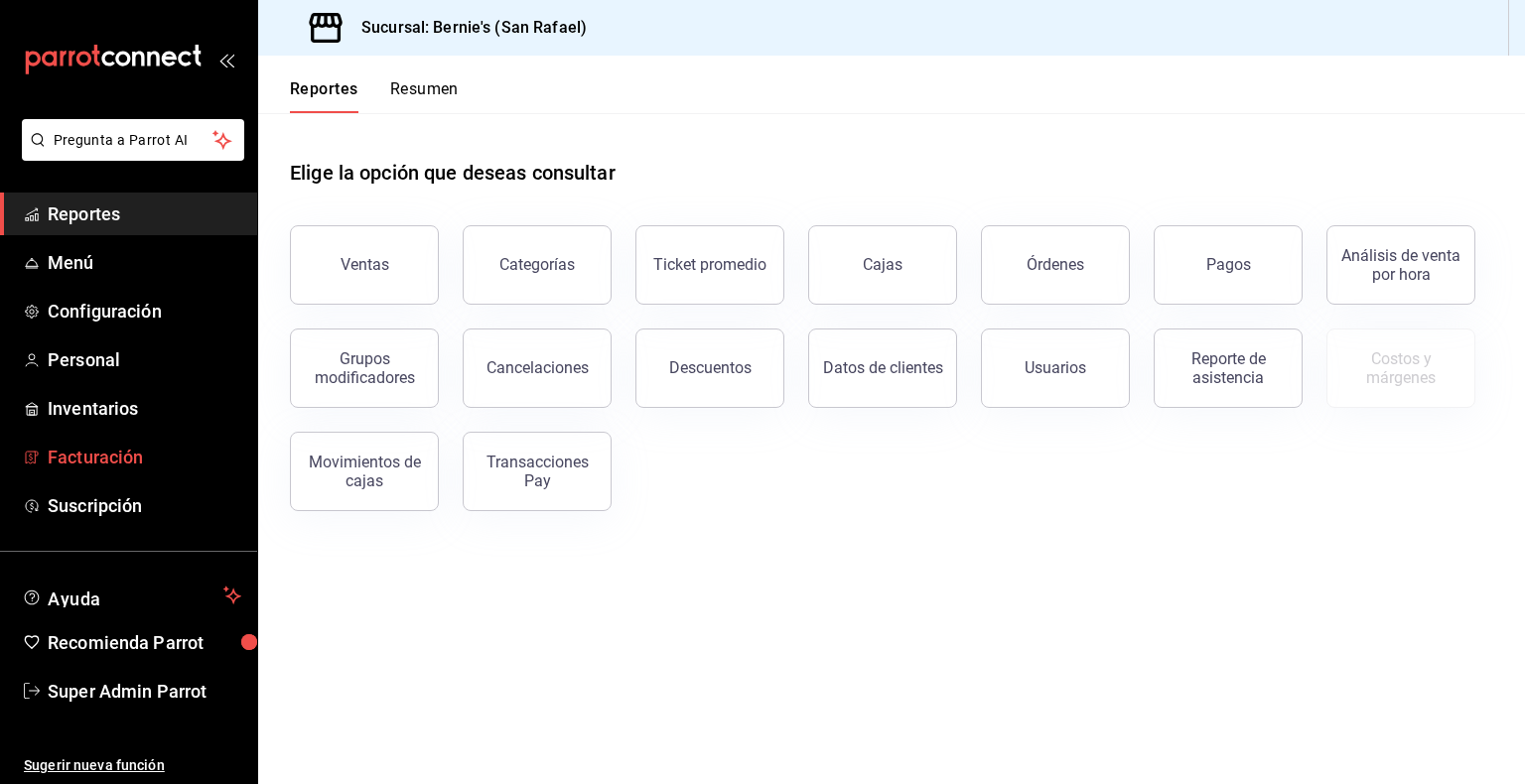 click on "Facturación" at bounding box center (144, 457) 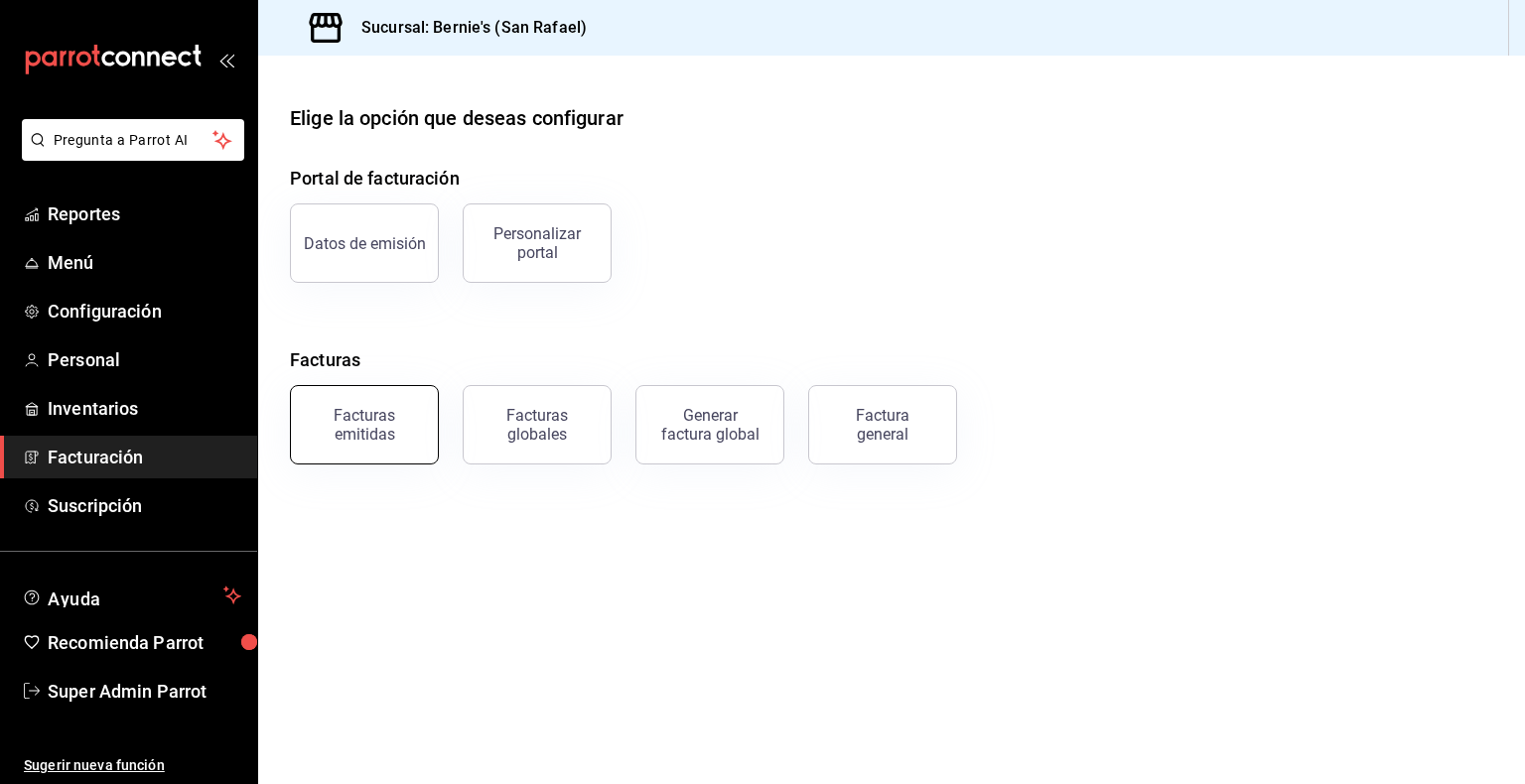click on "Facturas emitidas" at bounding box center (364, 425) 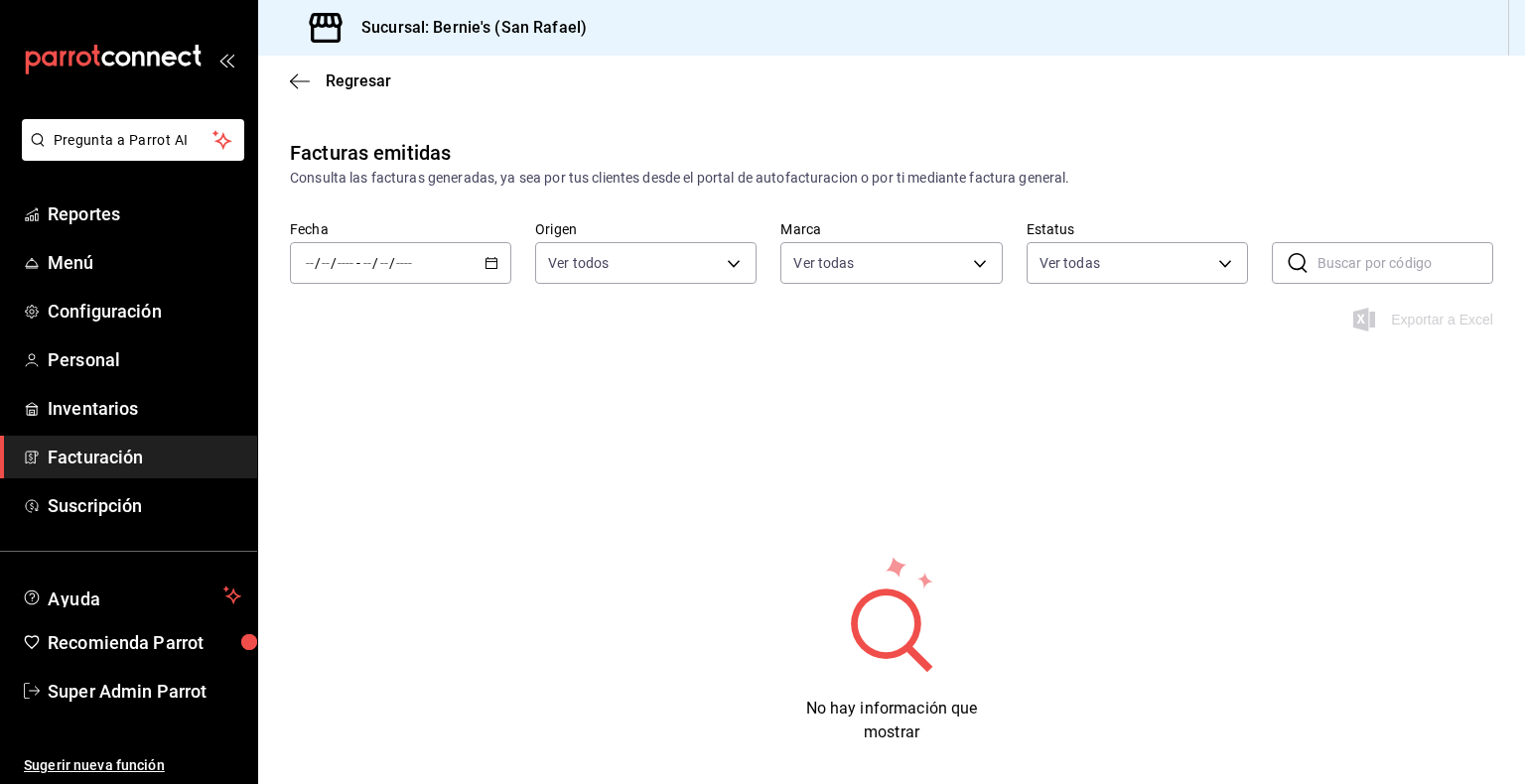 click on "/ / - / /" at bounding box center (400, 263) 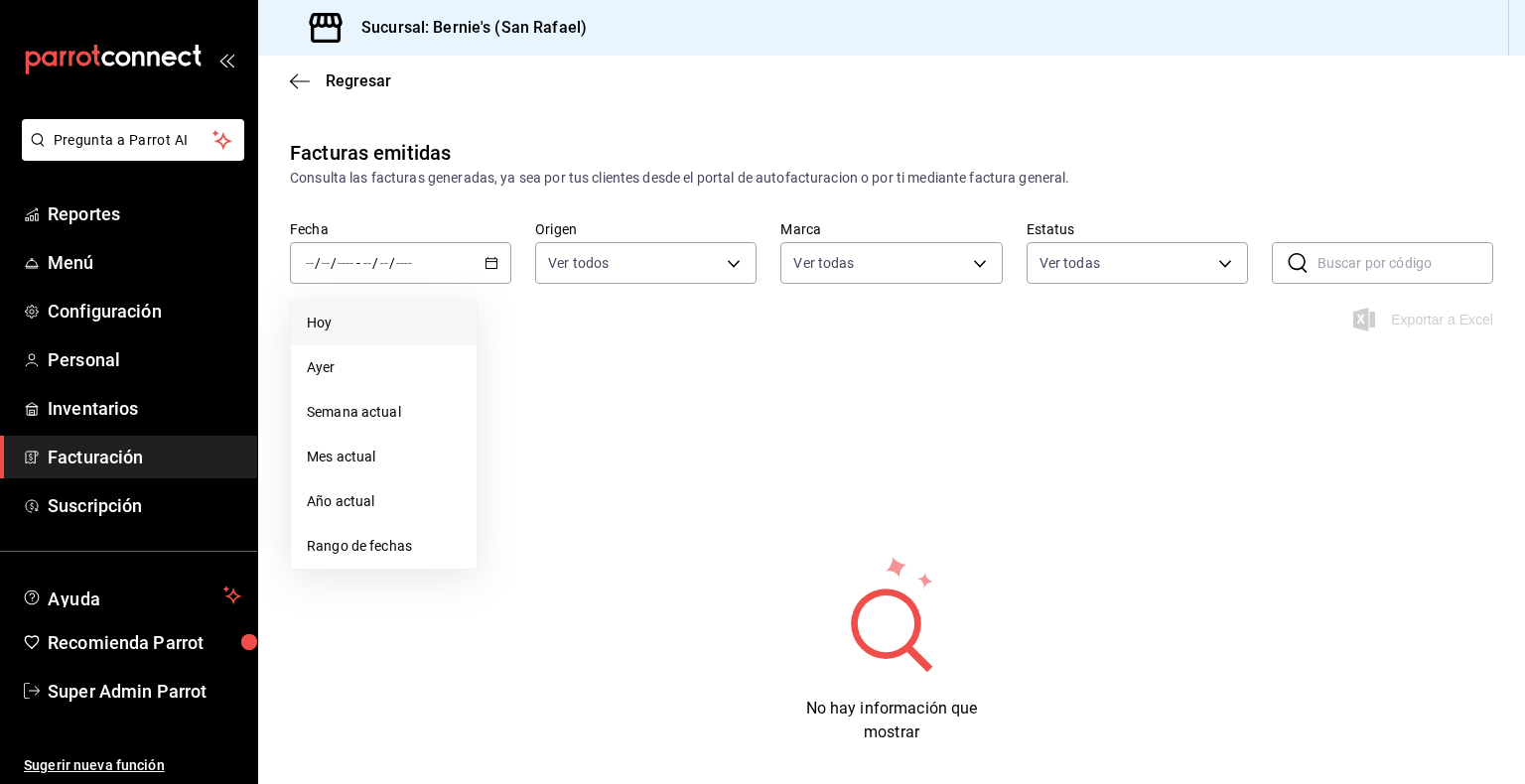click on "Hoy" at bounding box center [383, 323] 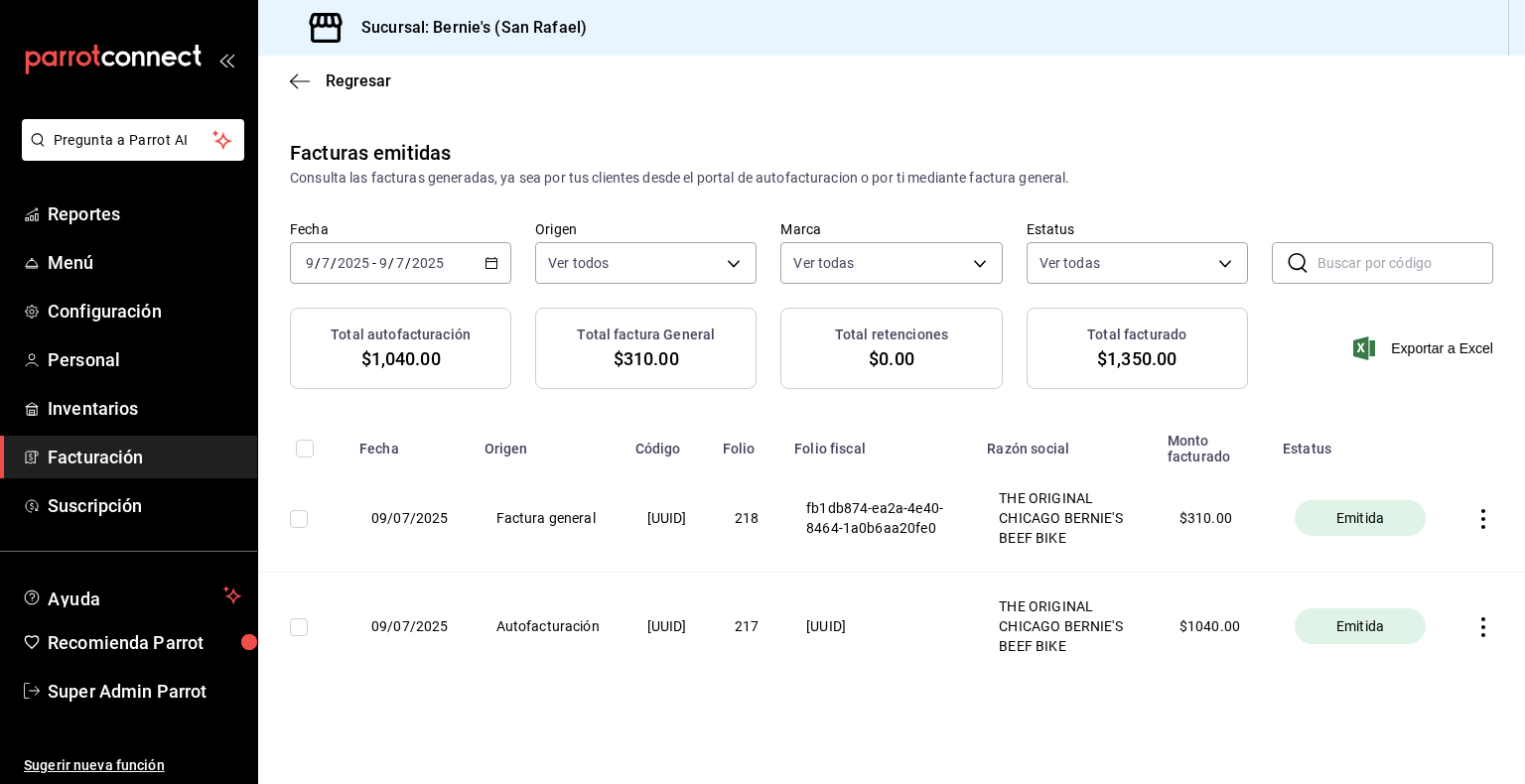 scroll, scrollTop: 87, scrollLeft: 0, axis: vertical 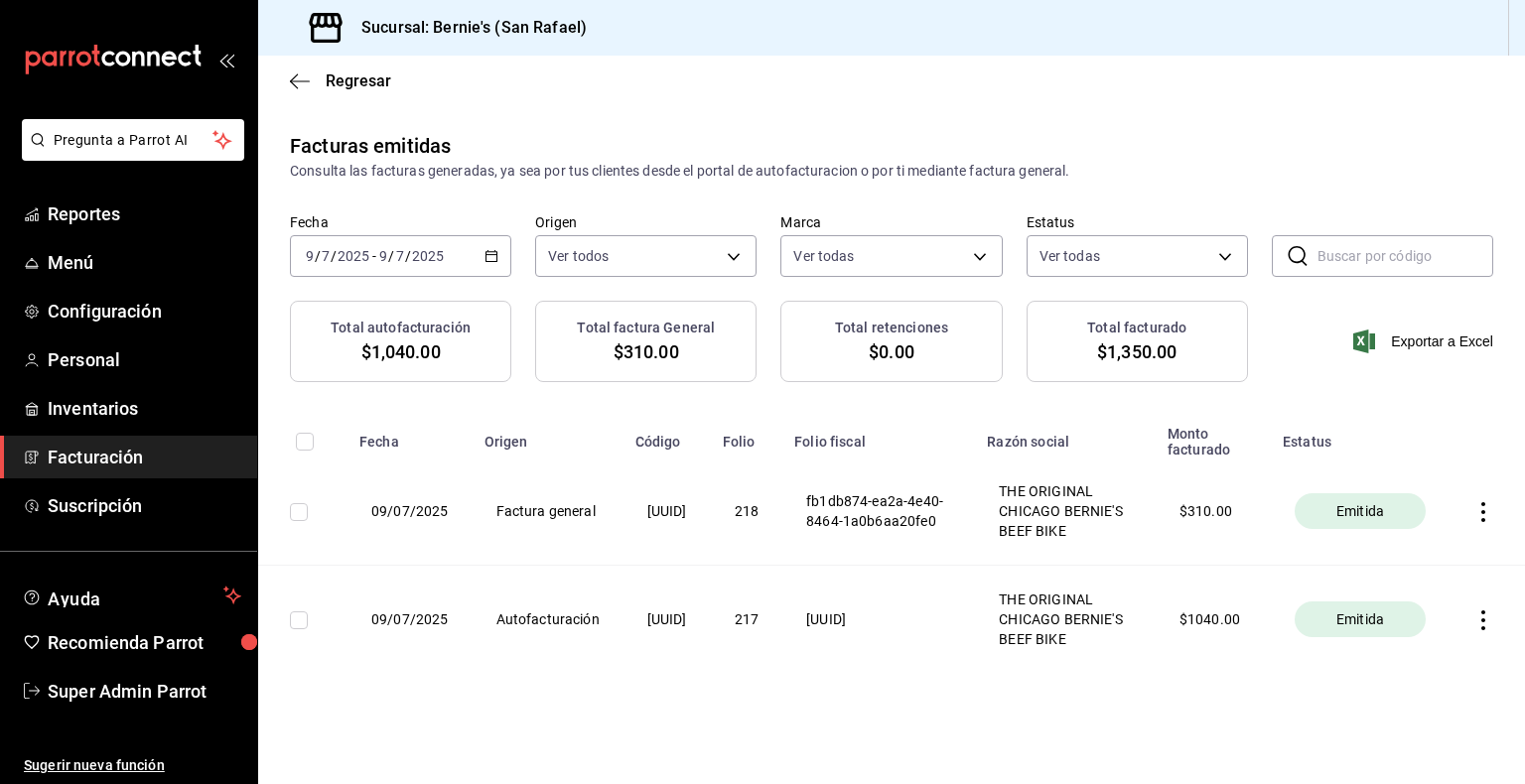 click at bounding box center (1483, 512) 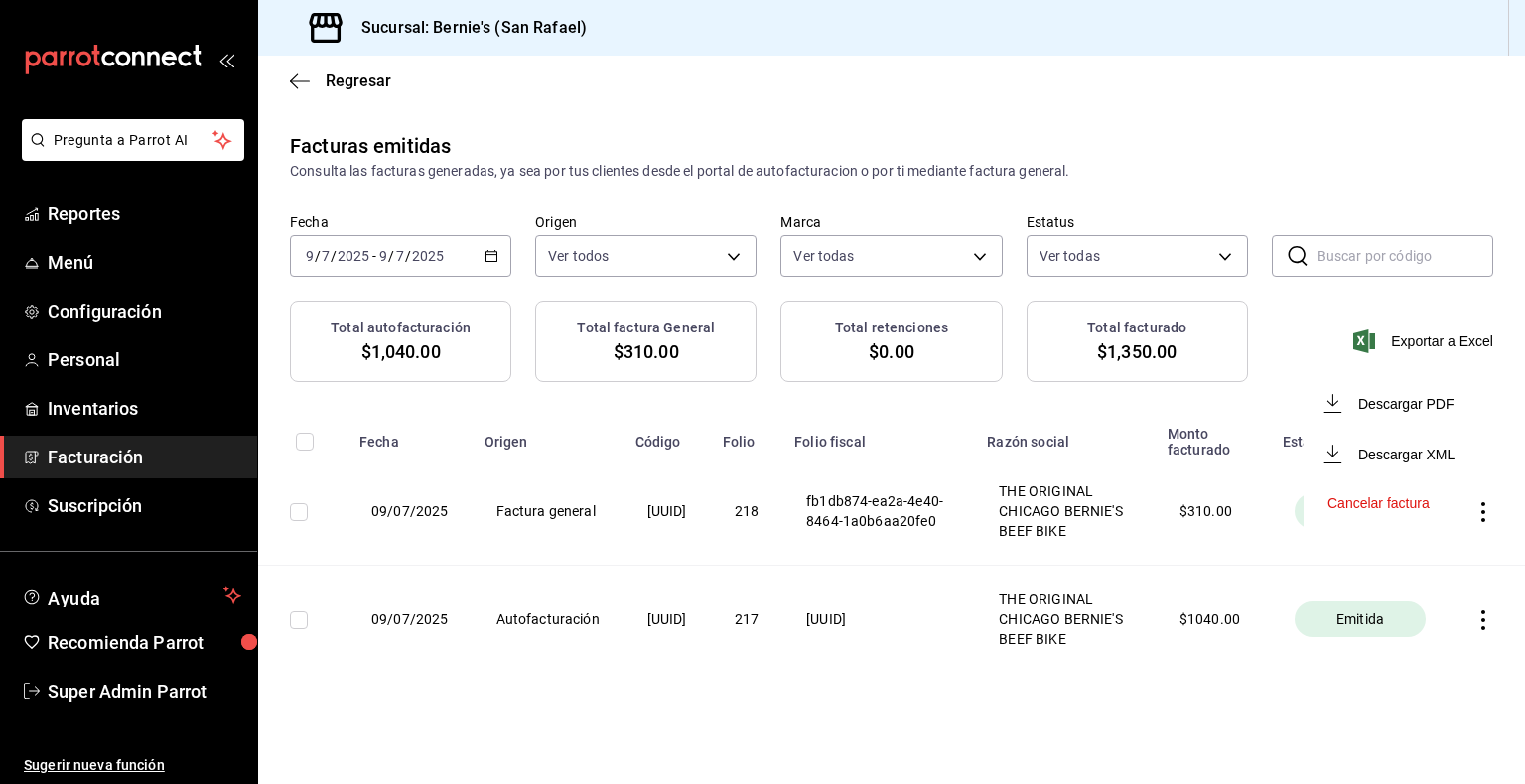 click on "Cancelar factura" at bounding box center (1391, 503) 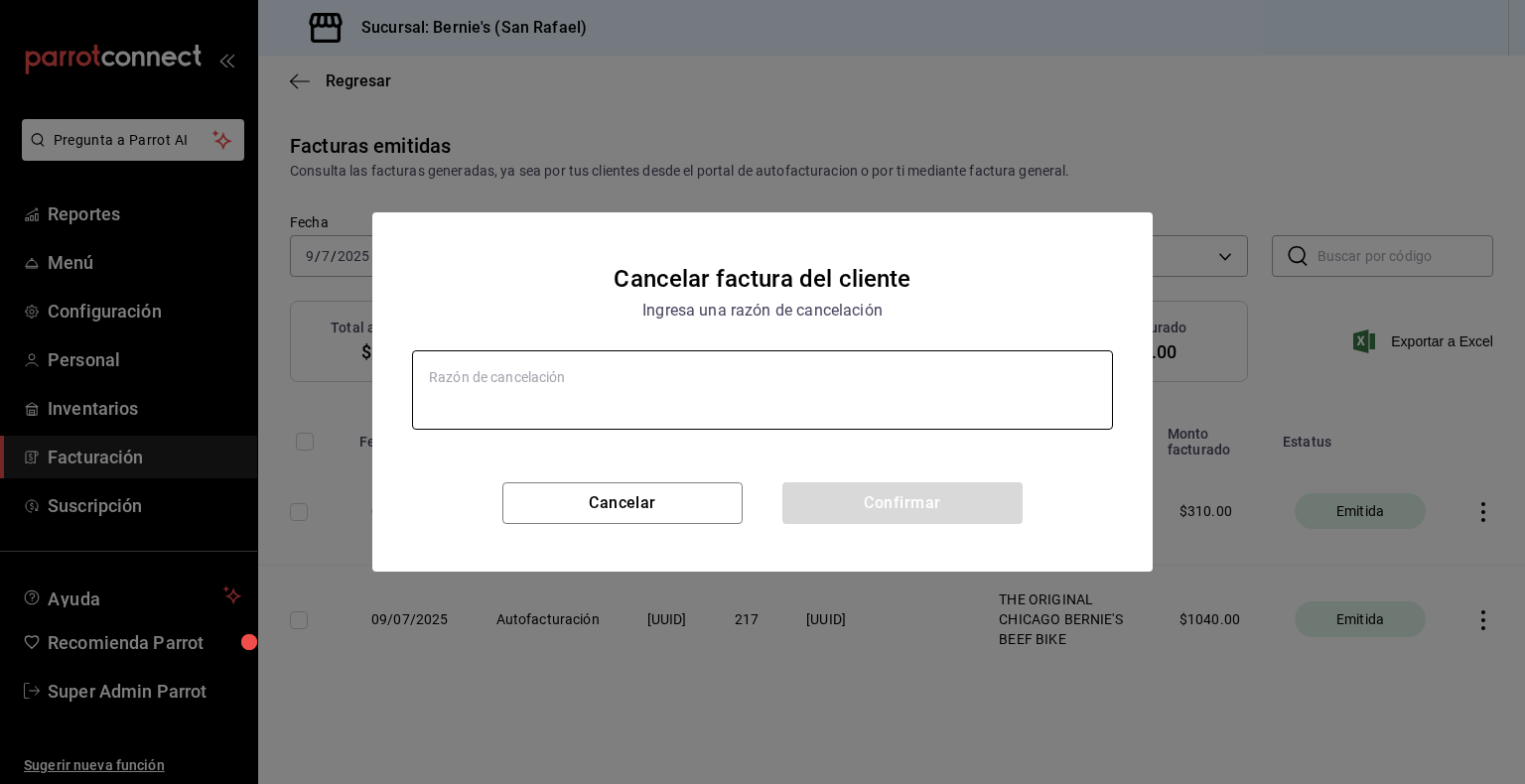 click at bounding box center [762, 390] 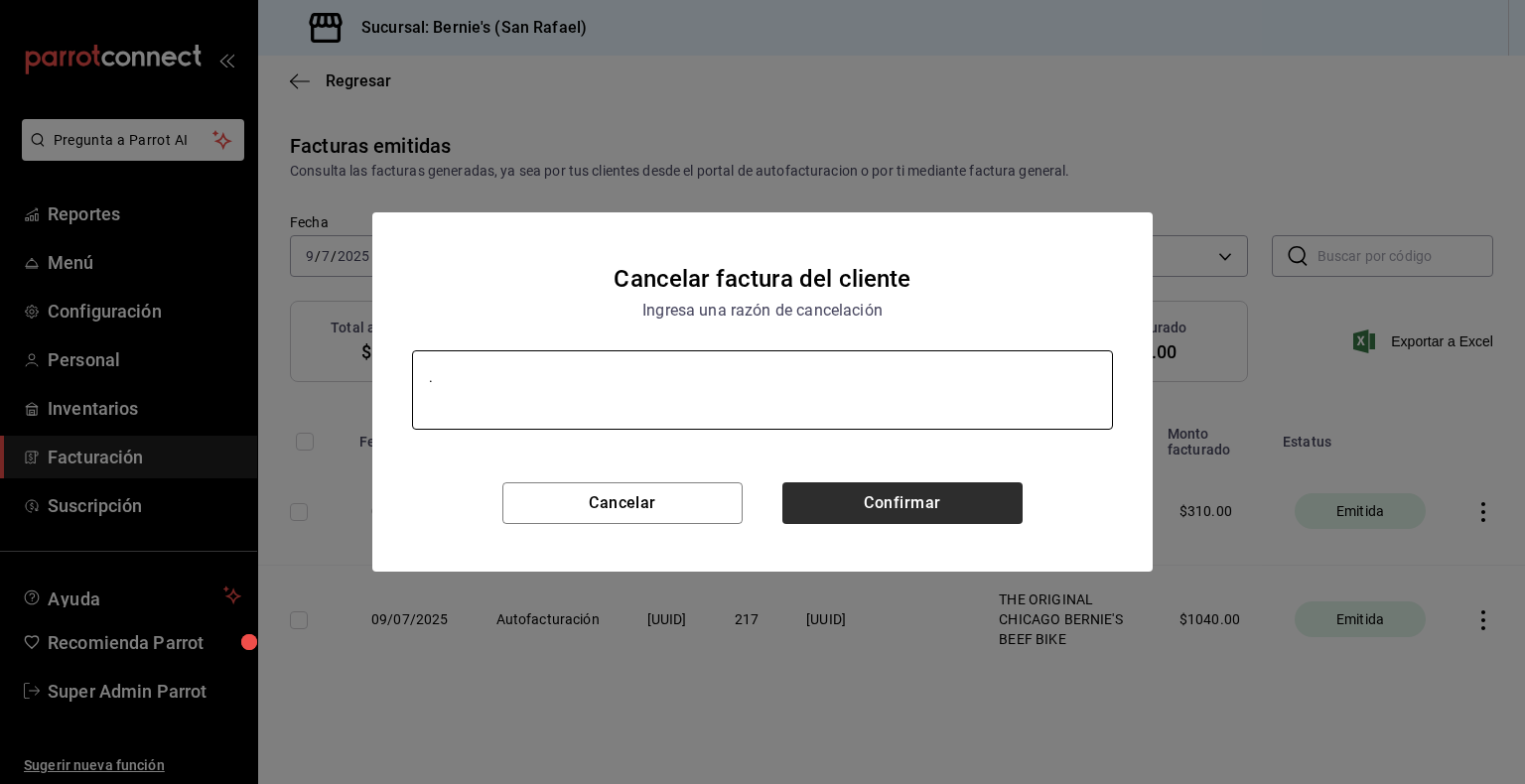 type on "." 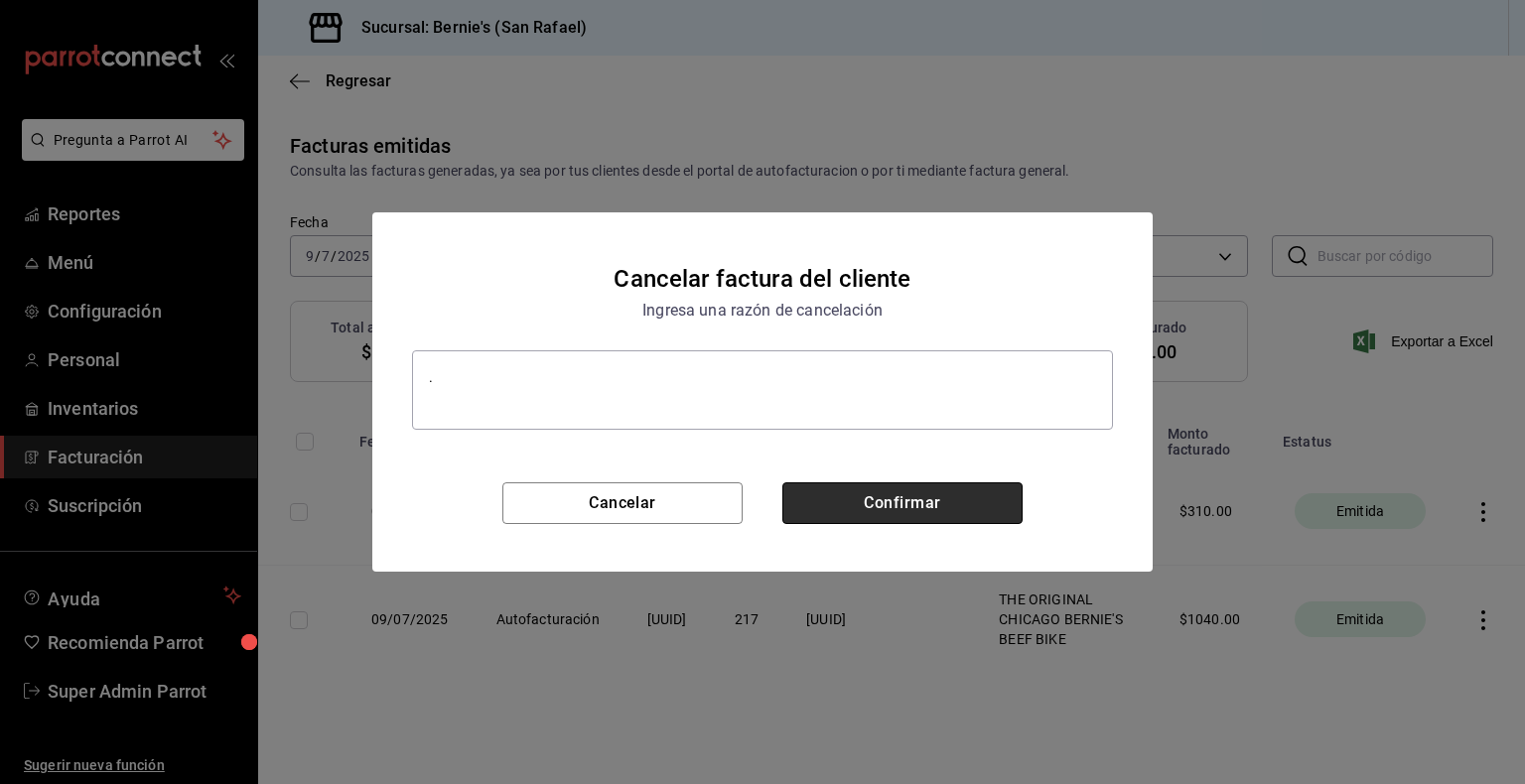 click on "Confirmar" at bounding box center (902, 503) 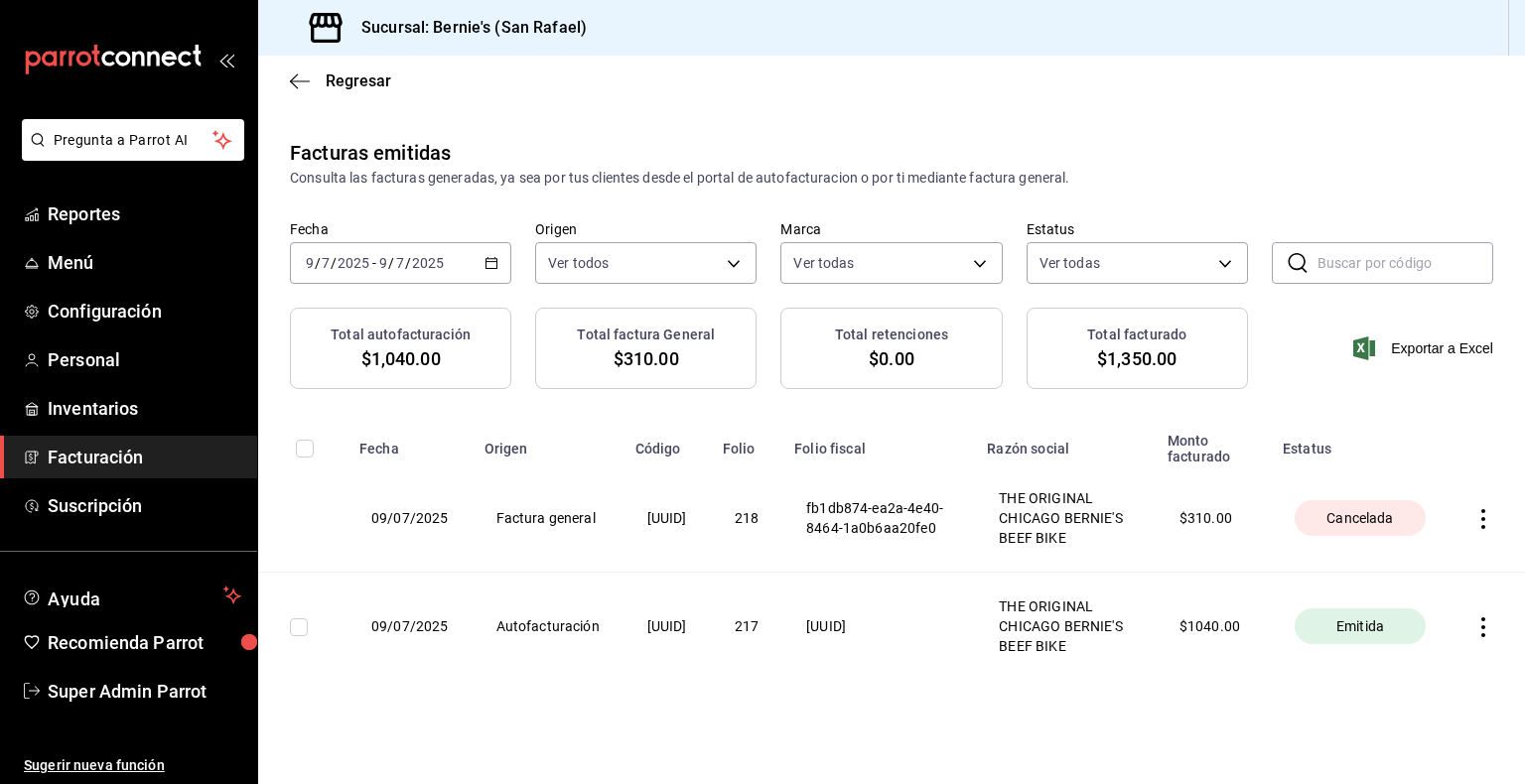 scroll, scrollTop: 0, scrollLeft: 0, axis: both 